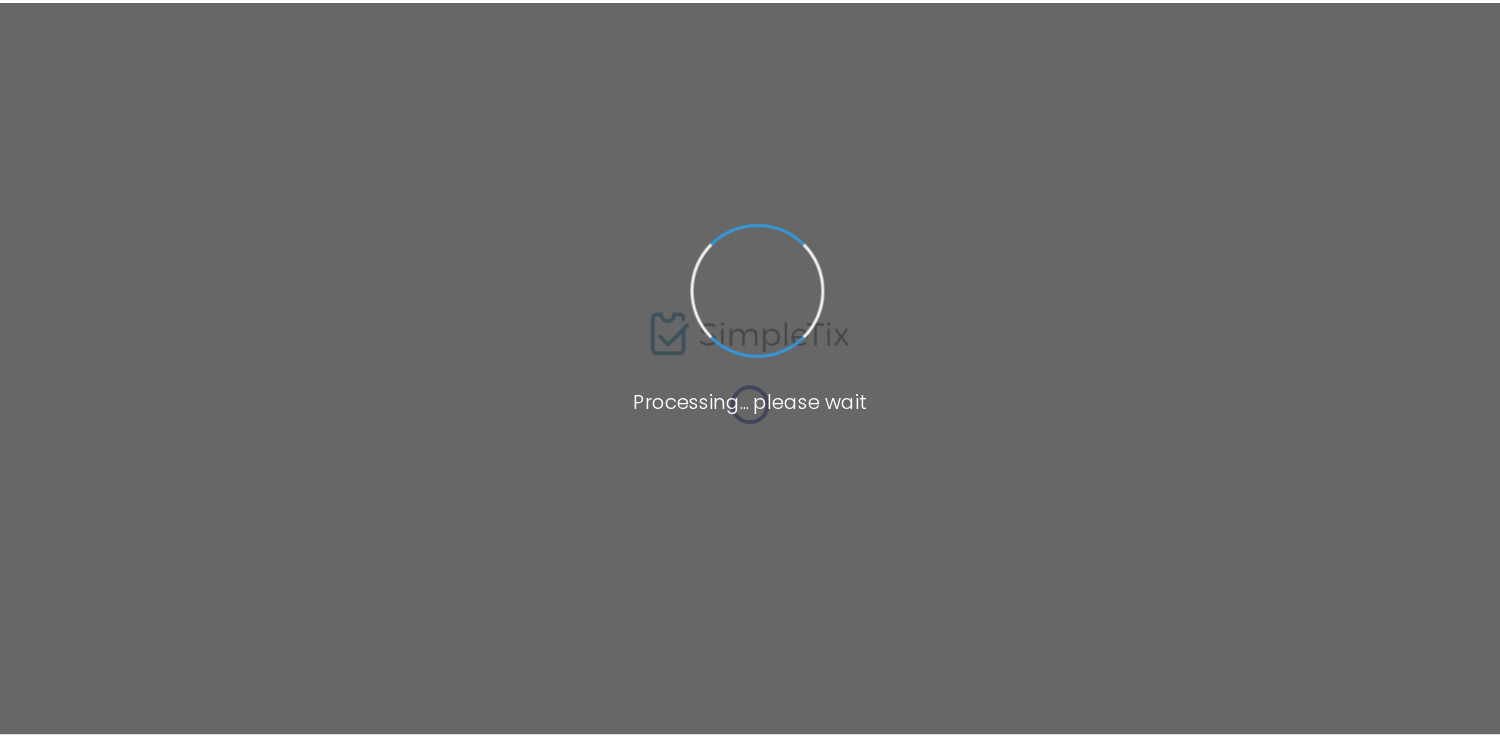 scroll, scrollTop: 0, scrollLeft: 0, axis: both 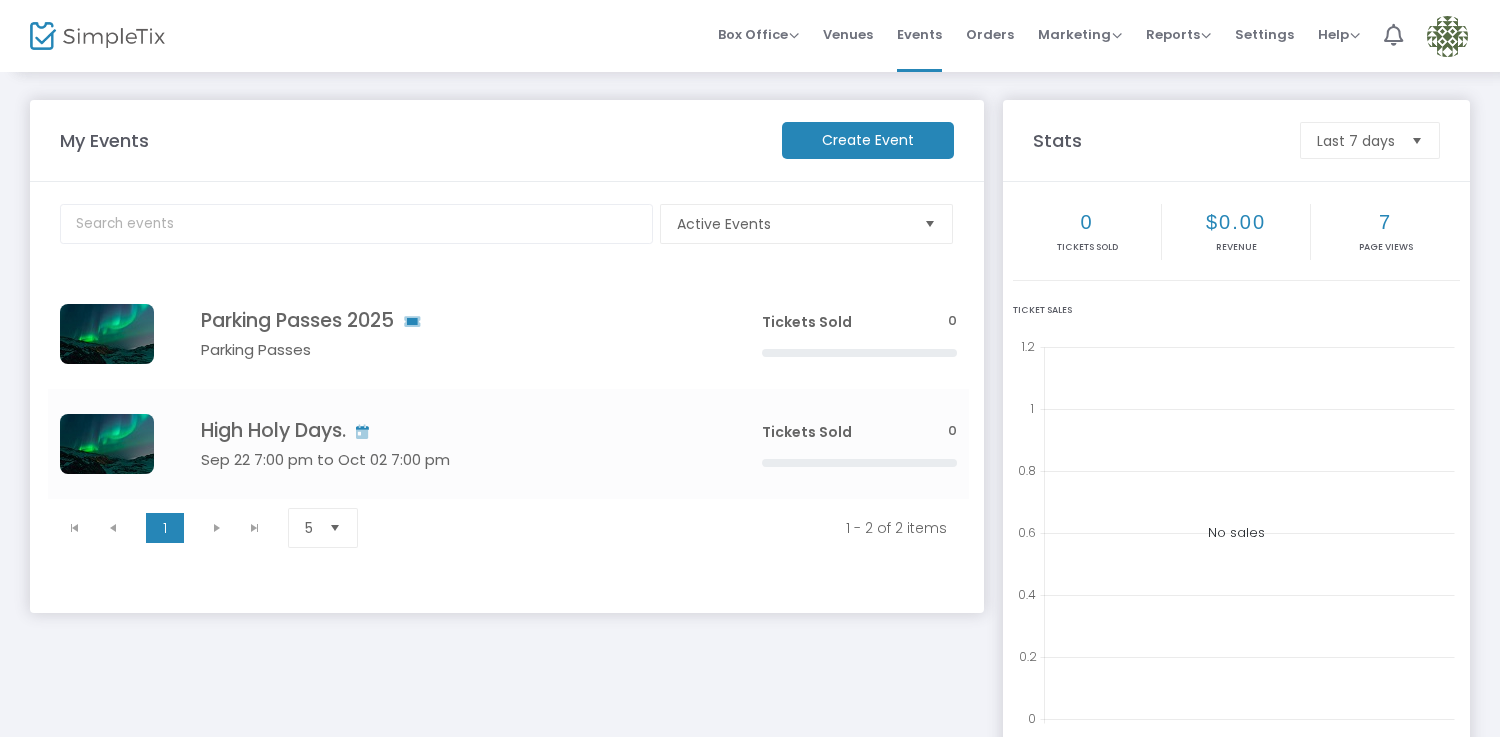 click at bounding box center (1447, 36) 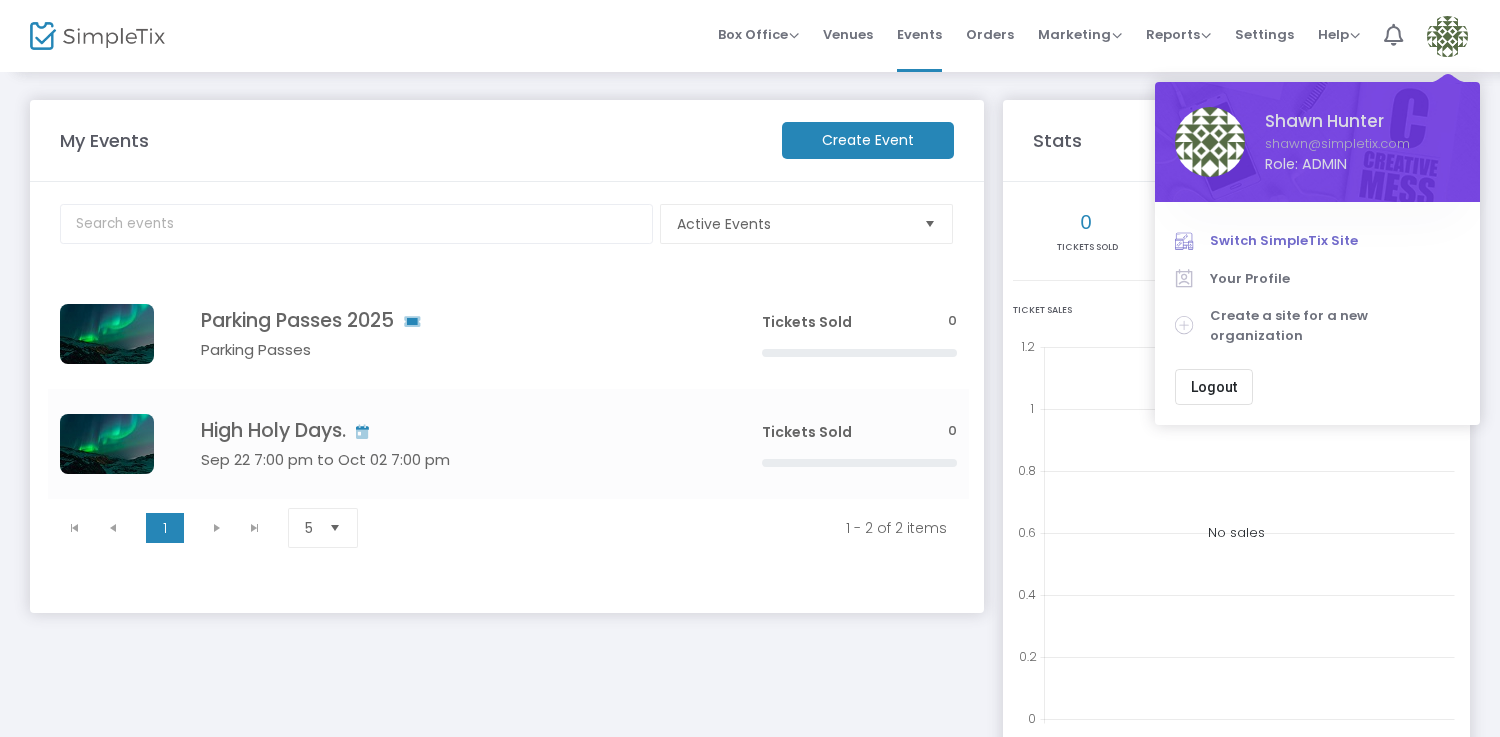 click on "Switch SimpleTix Site" at bounding box center [1335, 241] 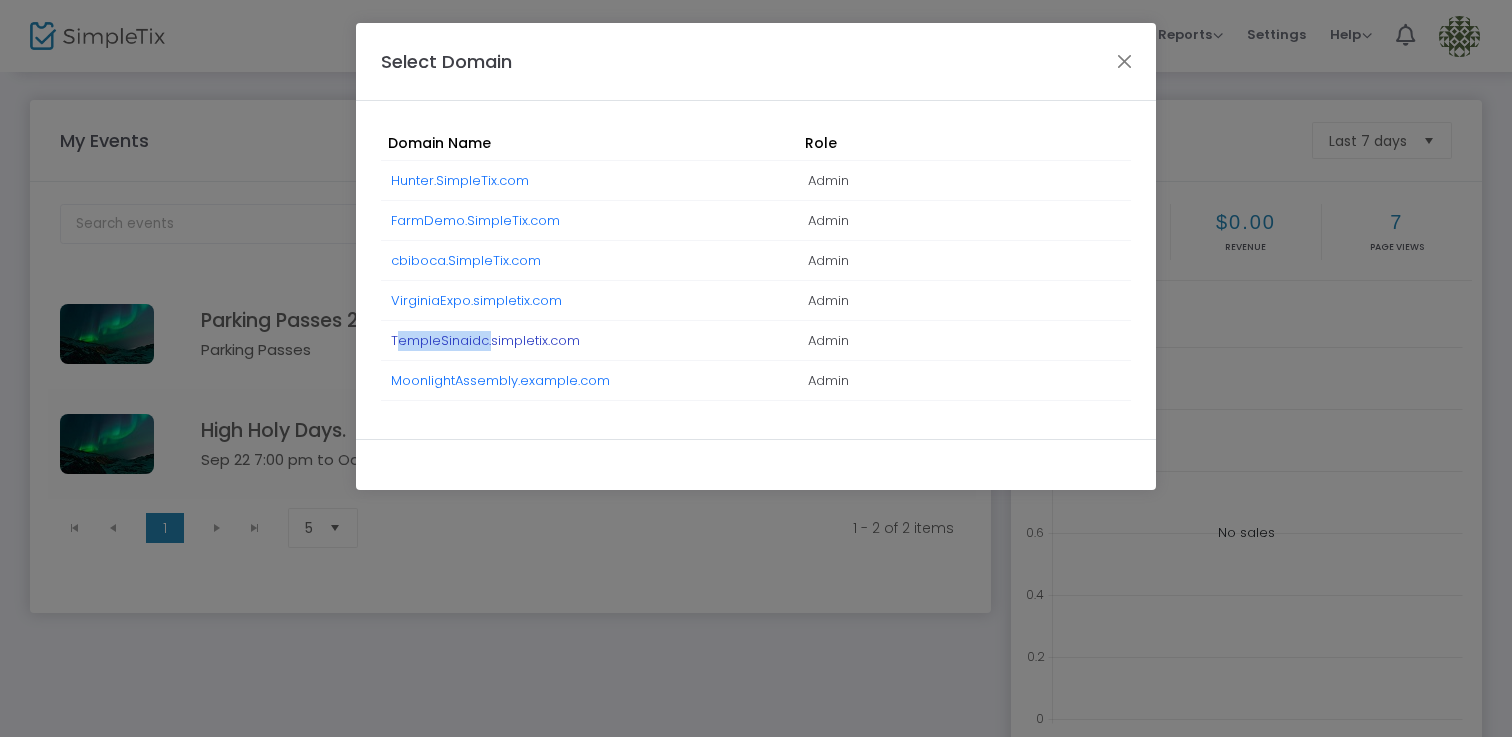 drag, startPoint x: 382, startPoint y: 342, endPoint x: 483, endPoint y: 341, distance: 101.00495 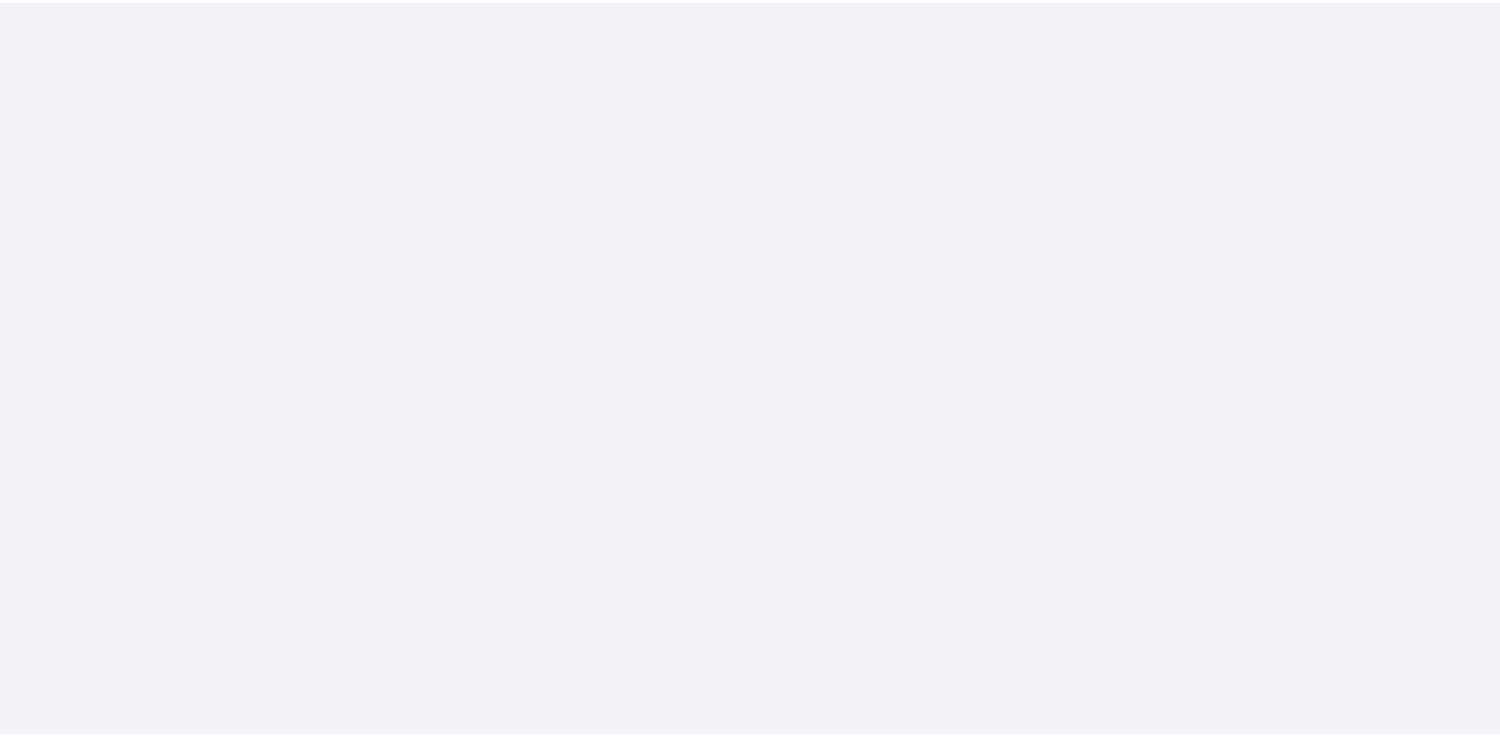 scroll, scrollTop: 0, scrollLeft: 0, axis: both 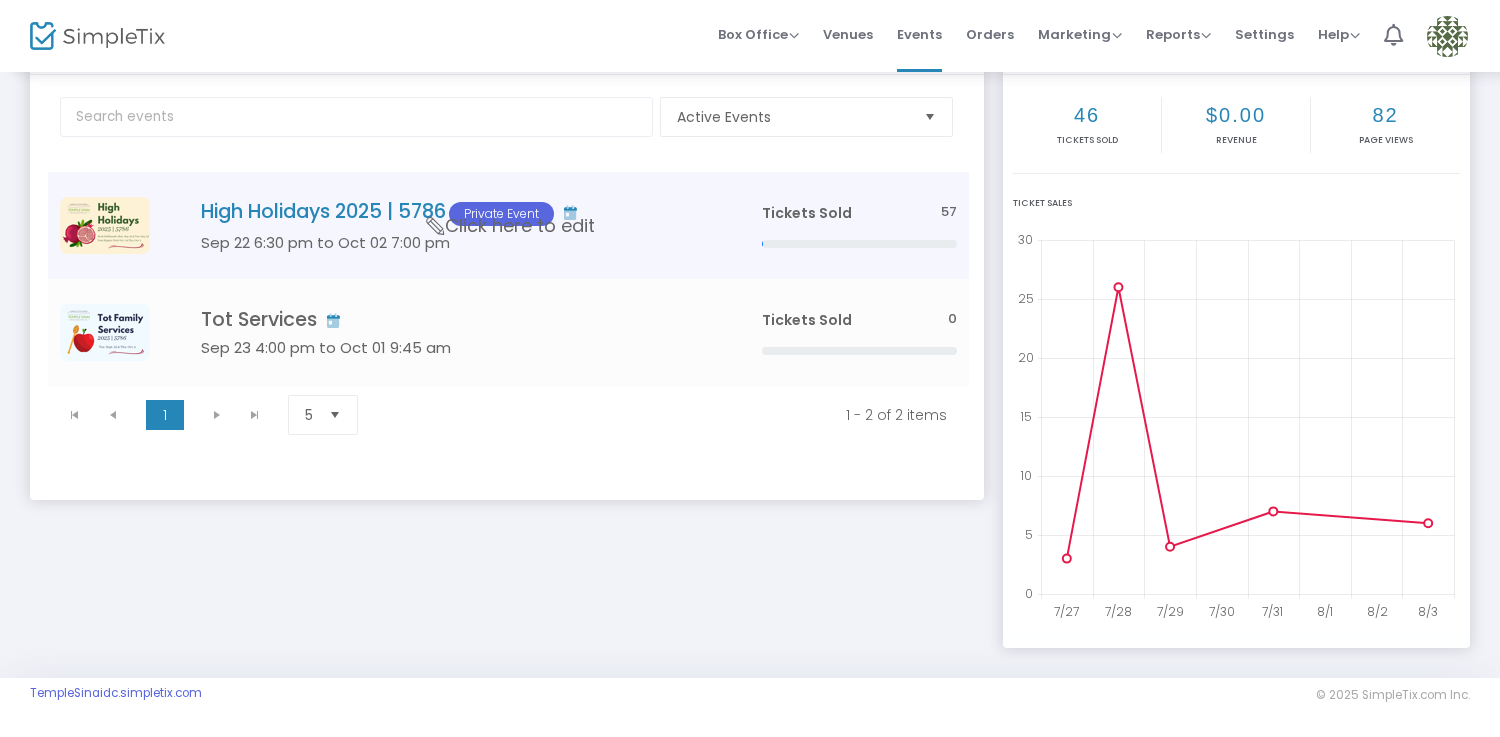 click on "Sep 22 6:30 pm to Oct 02 7:00 pm" 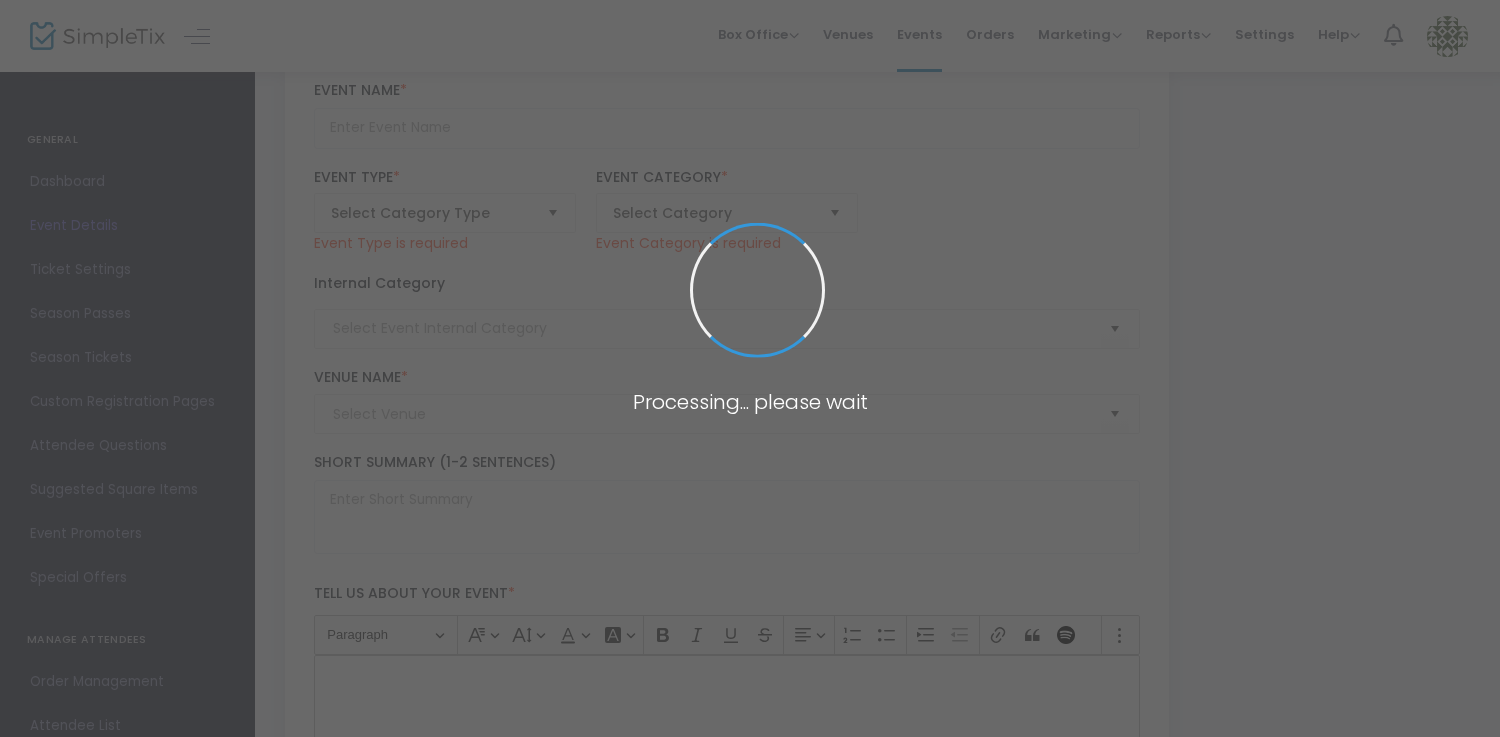 type on "High Holidays 2025 | 5786" 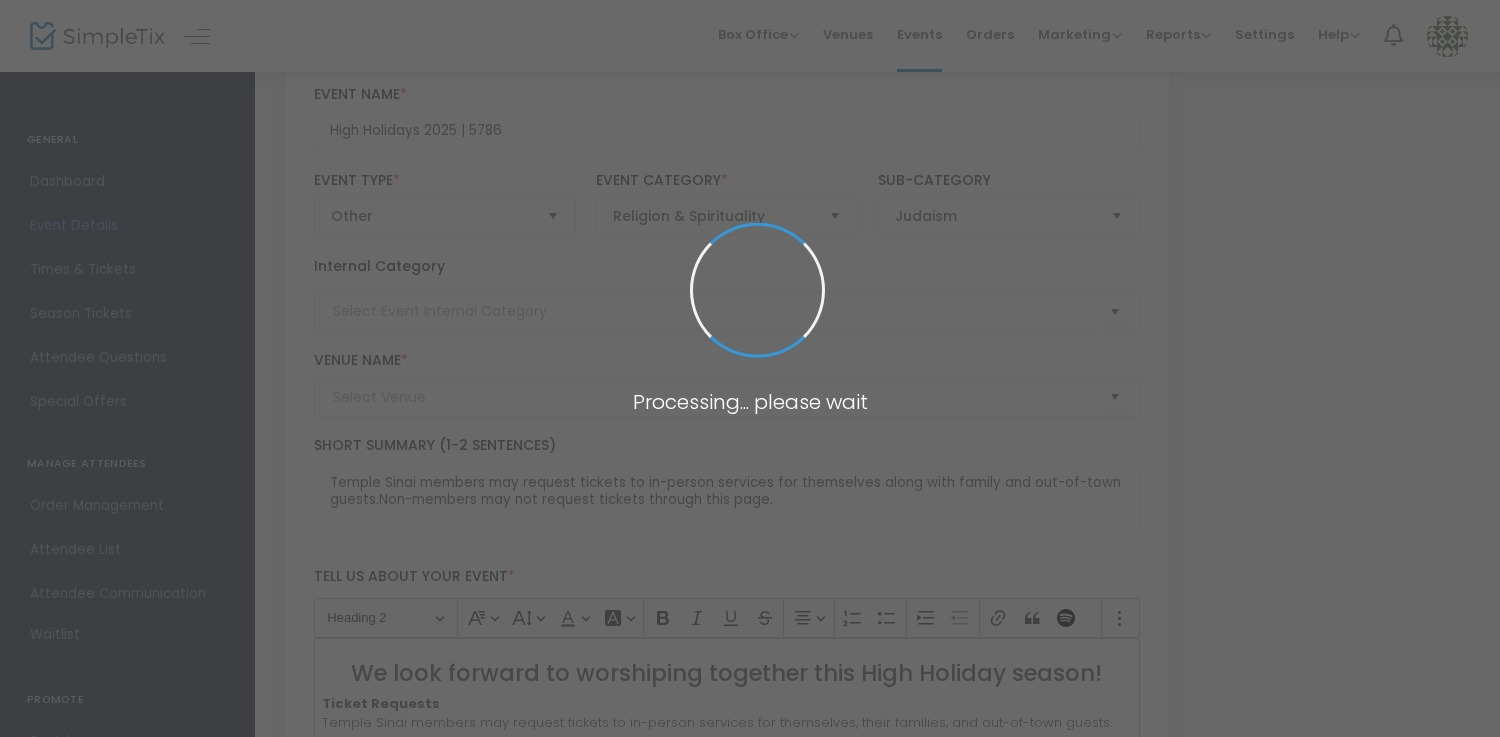 type on "Various Venues" 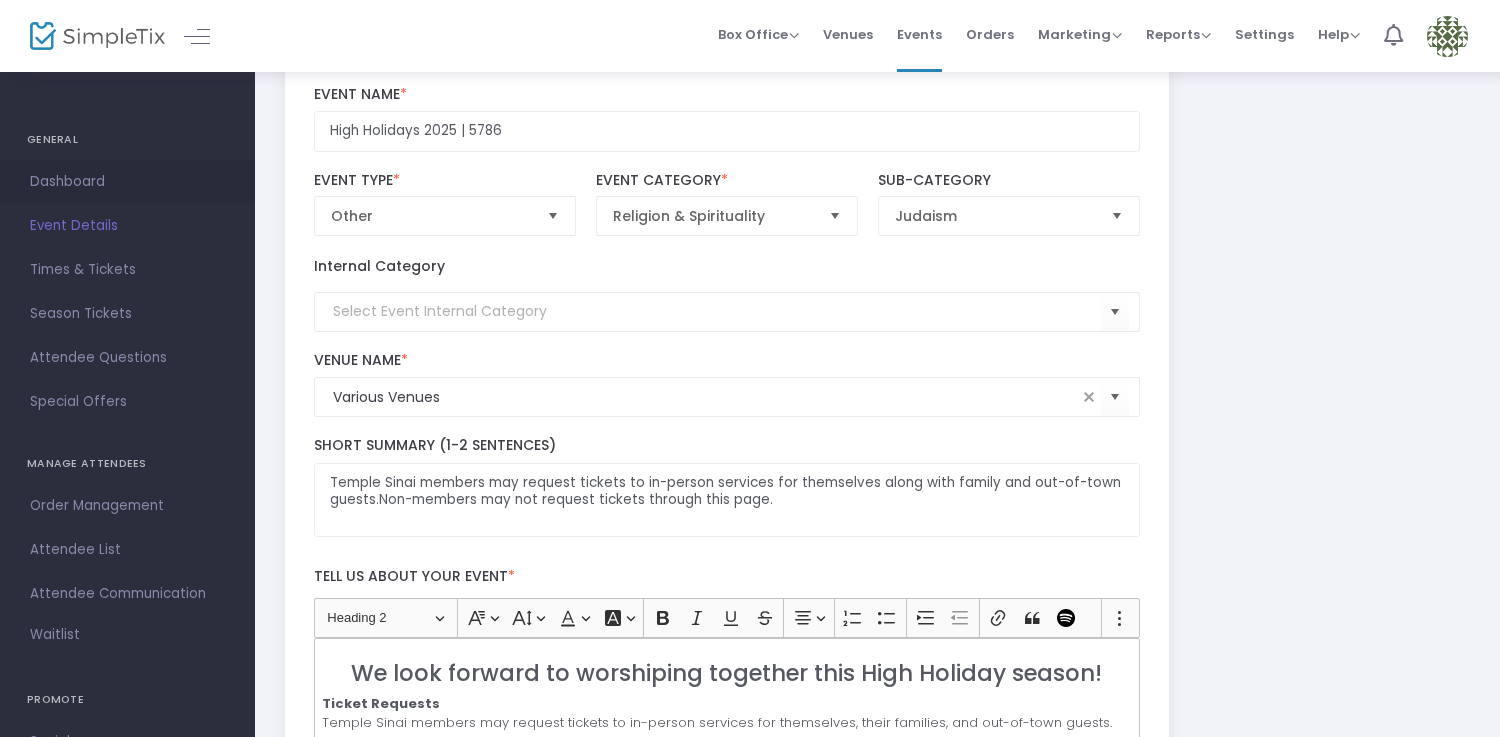 click on "Dashboard" at bounding box center (127, 182) 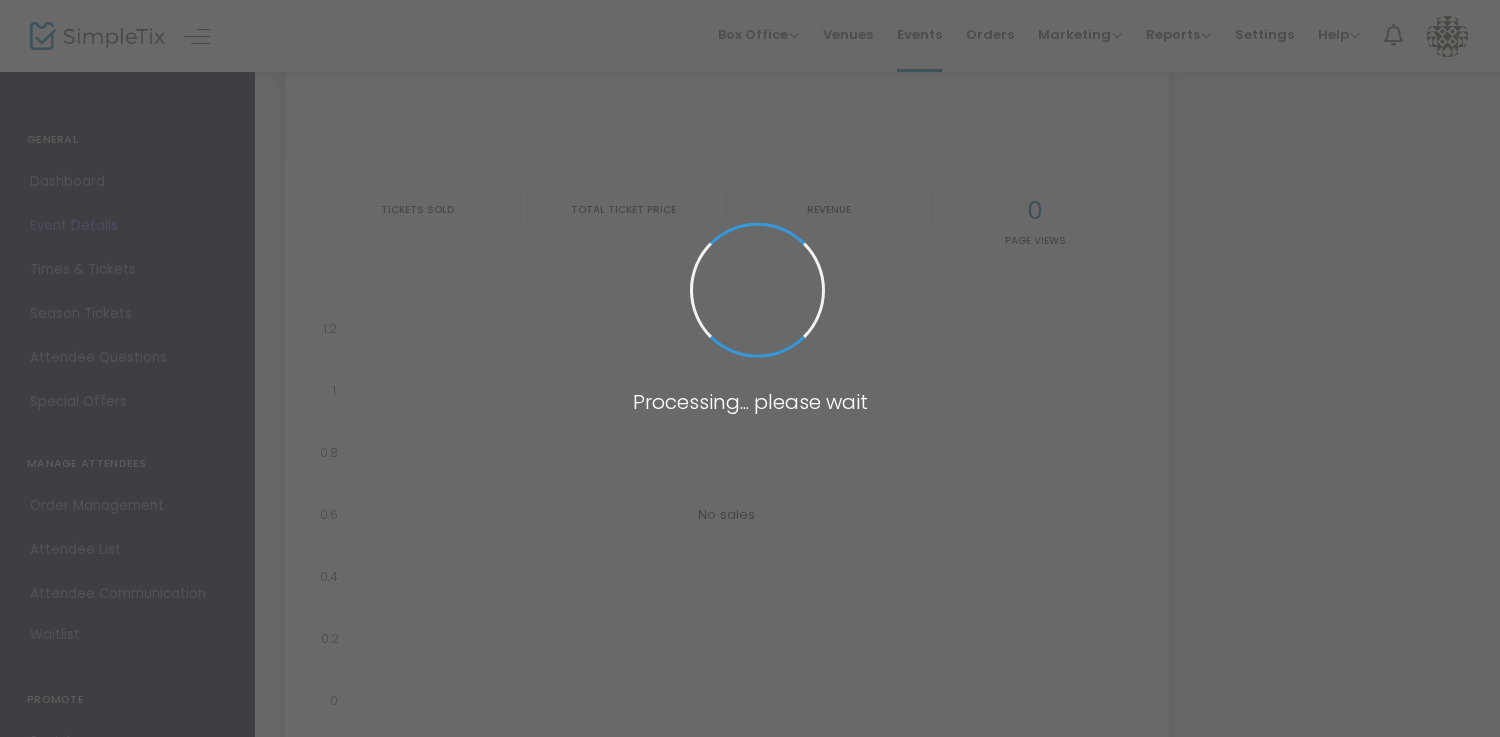 type on "https://www.simpletix.com/e/high-holidays-2025-5786-tickets-225069" 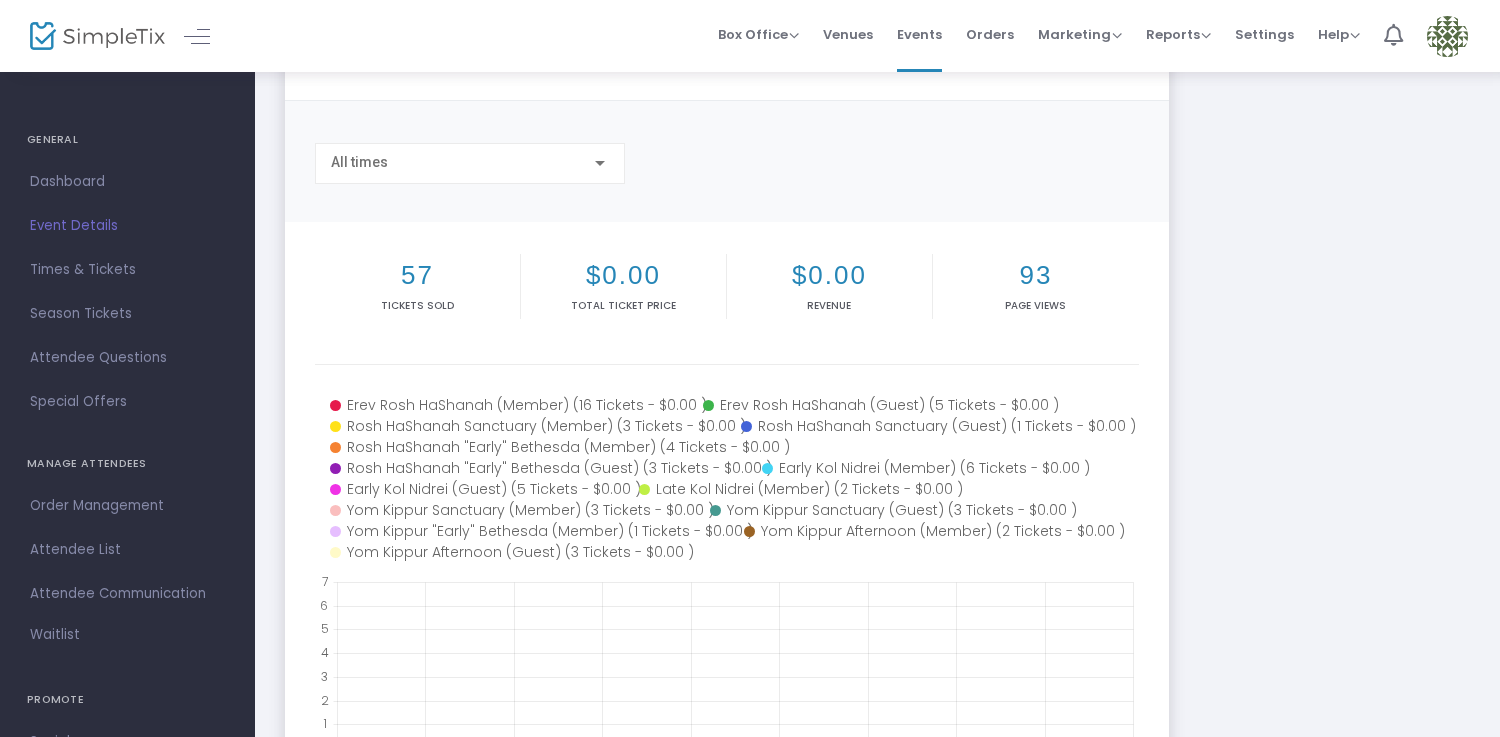 scroll, scrollTop: 0, scrollLeft: 0, axis: both 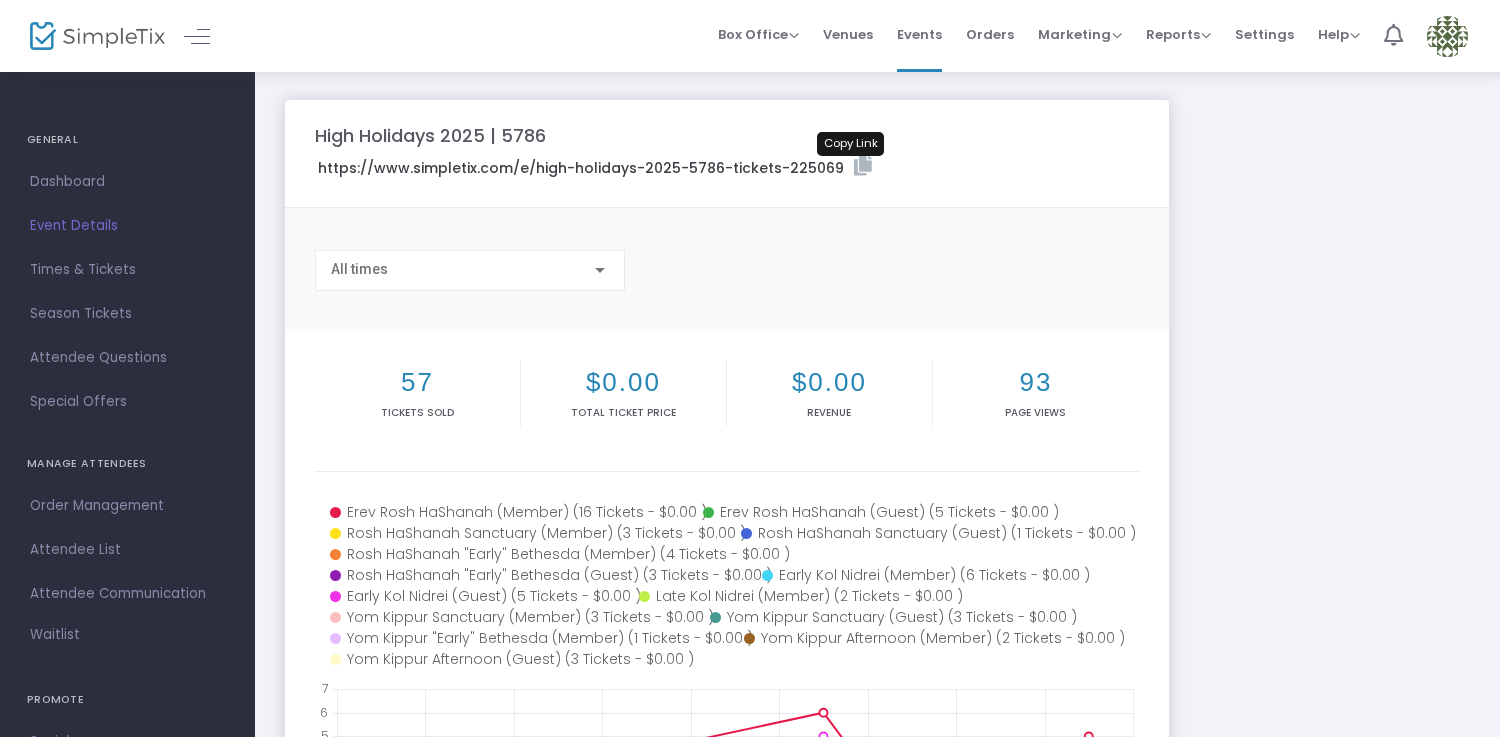 click 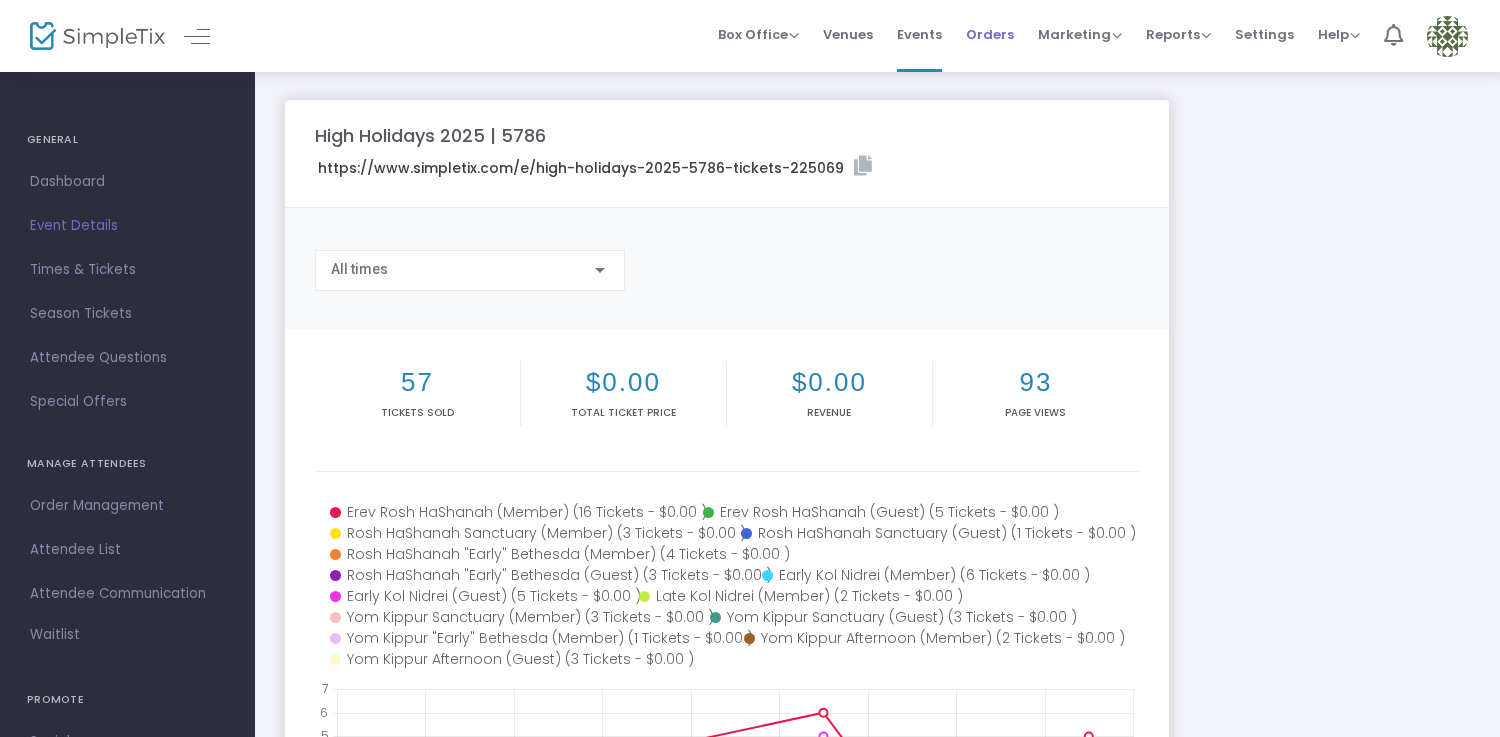 click on "Orders" at bounding box center (990, 34) 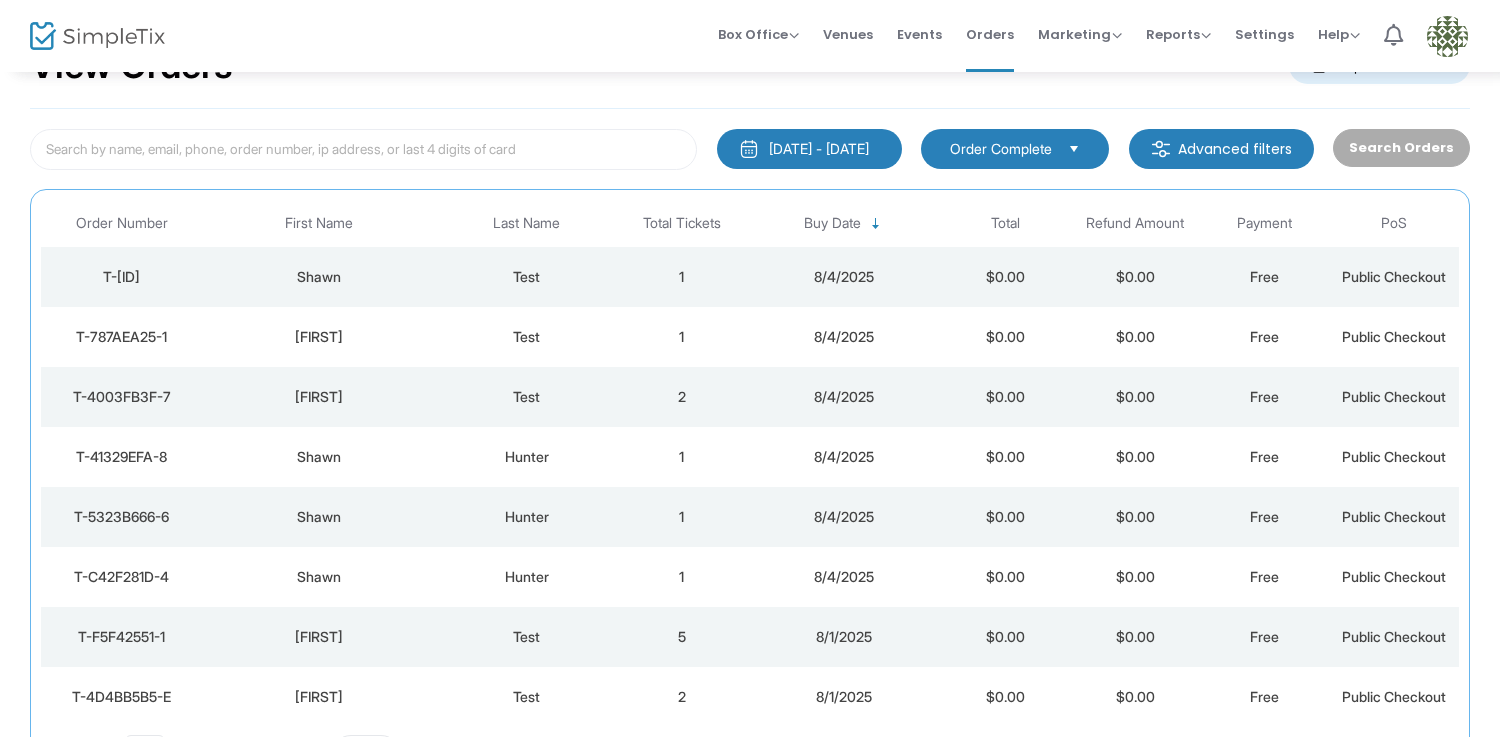 scroll, scrollTop: 75, scrollLeft: 0, axis: vertical 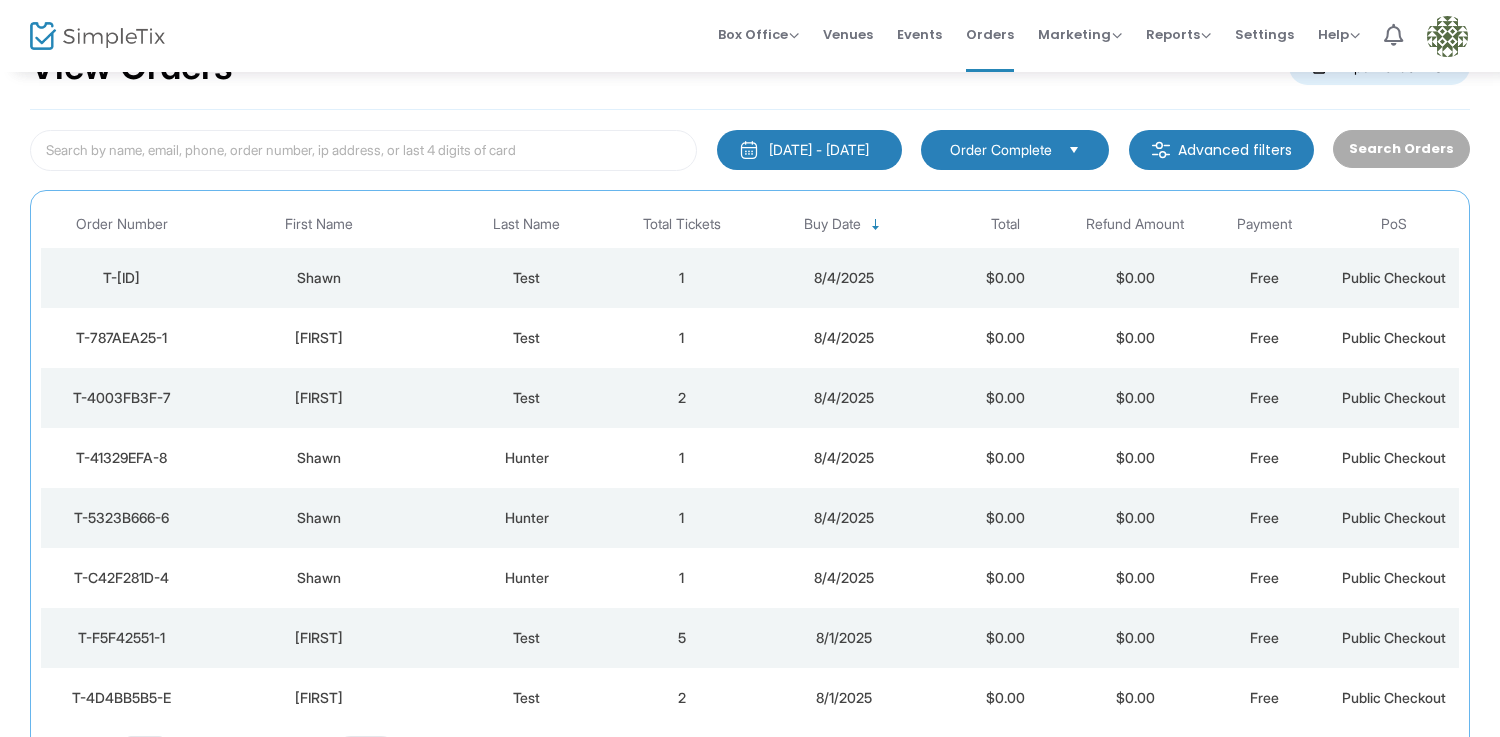 click on "Test" 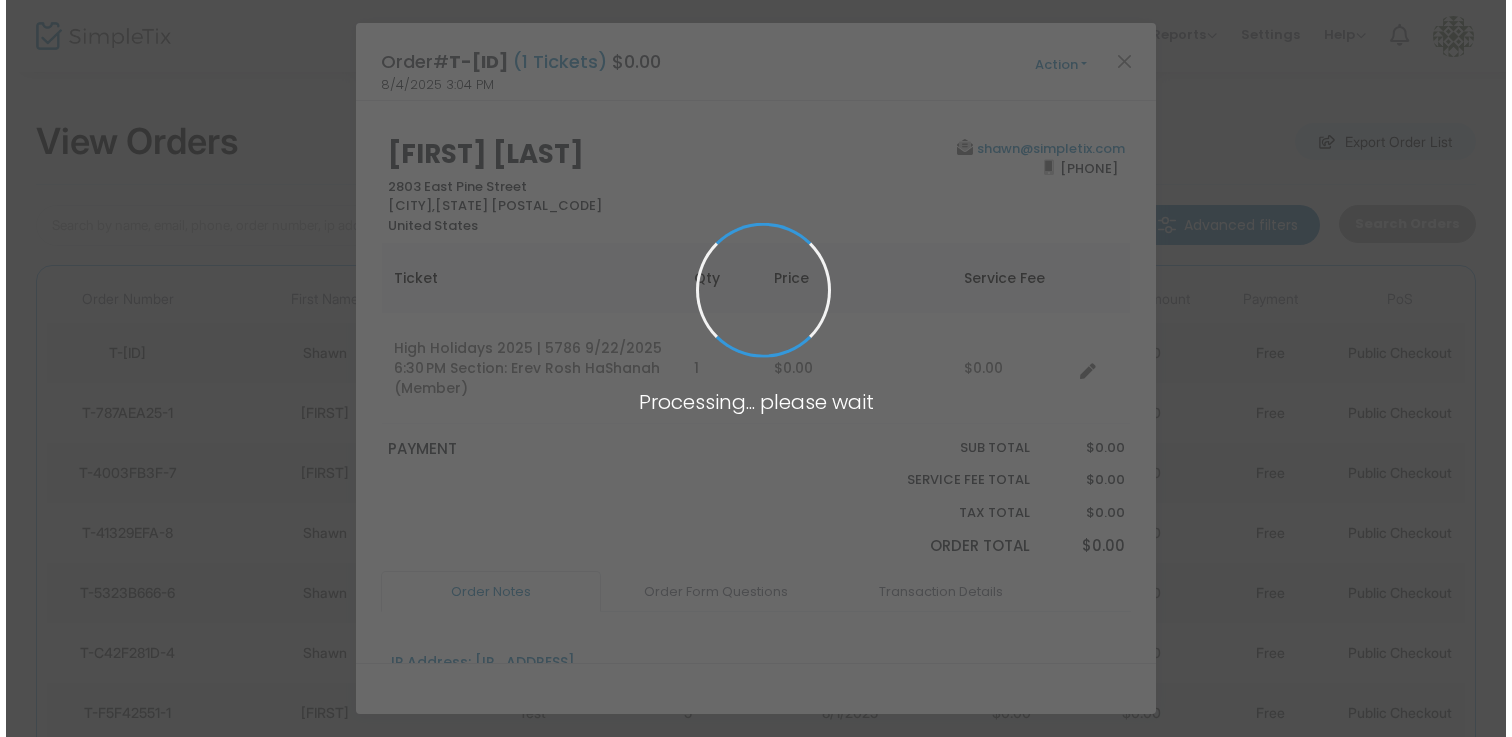 scroll, scrollTop: 0, scrollLeft: 0, axis: both 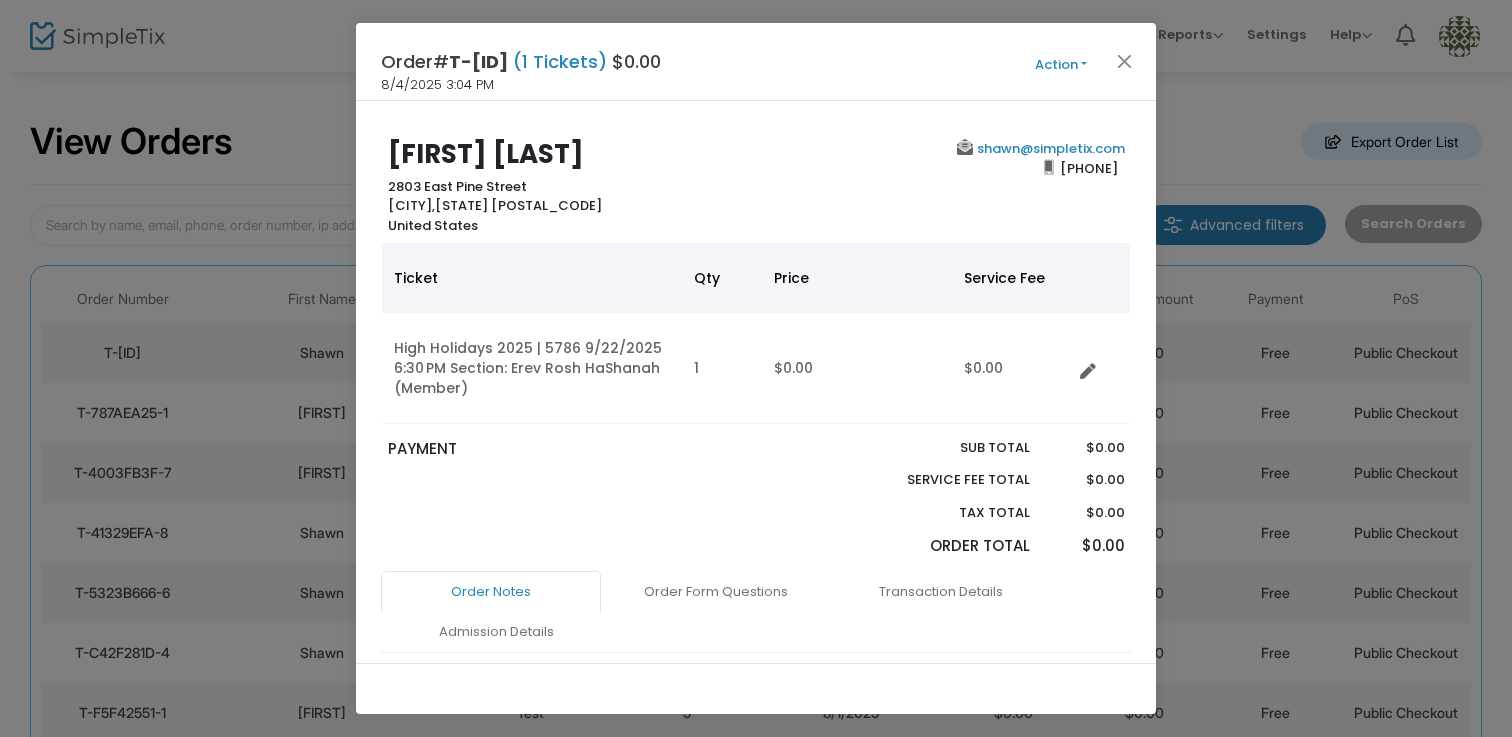 click on "Action" 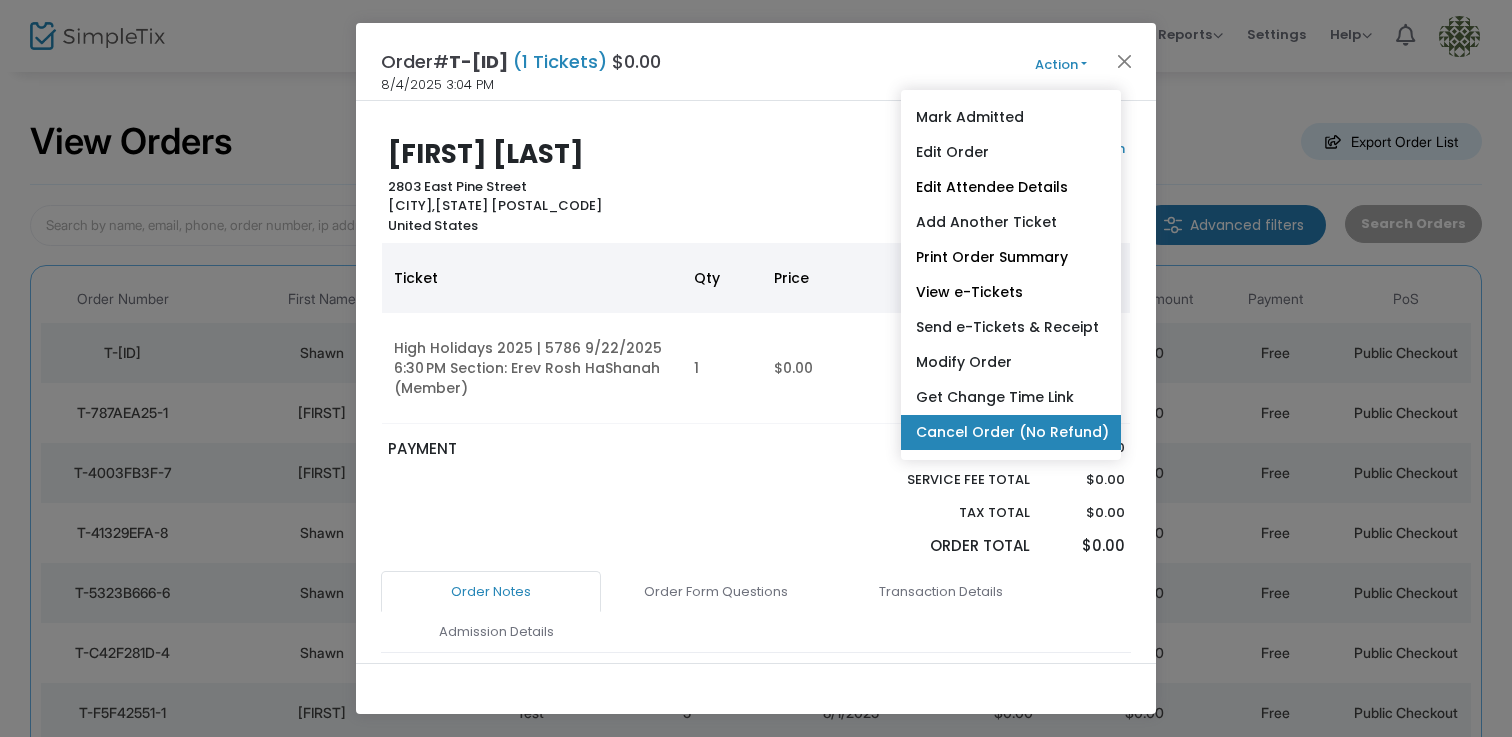 click on "Cancel Order (No Refund)" 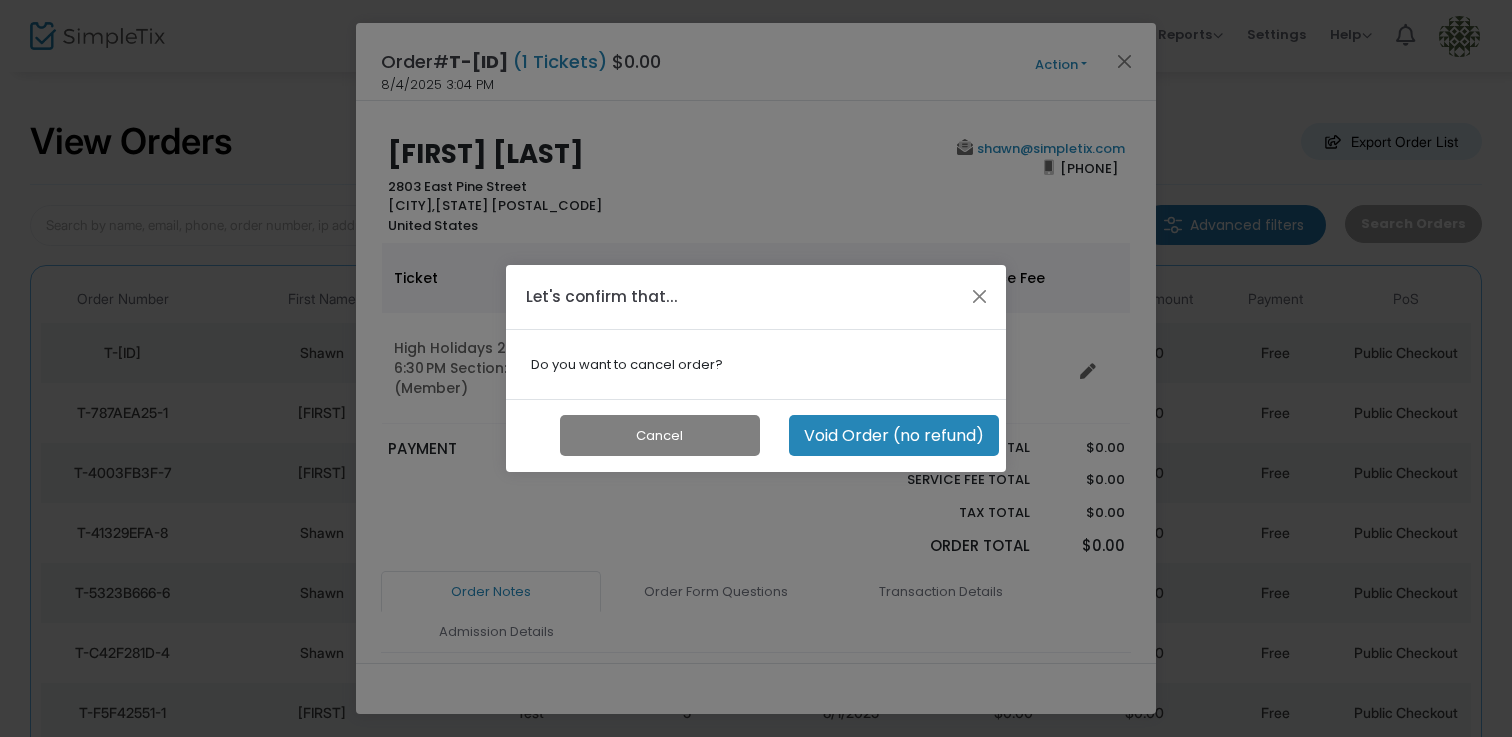 click on "Void Order (no refund)" 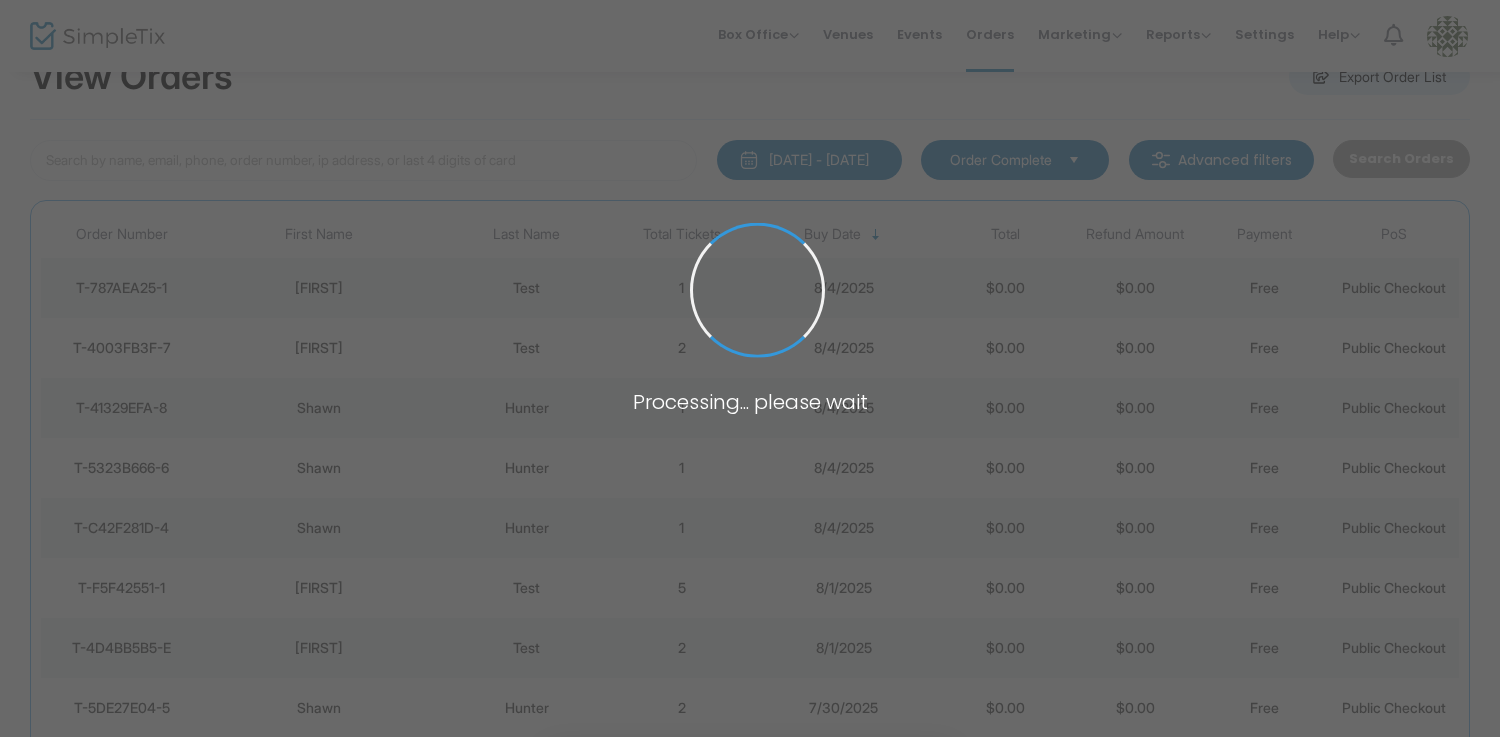 scroll, scrollTop: 66, scrollLeft: 0, axis: vertical 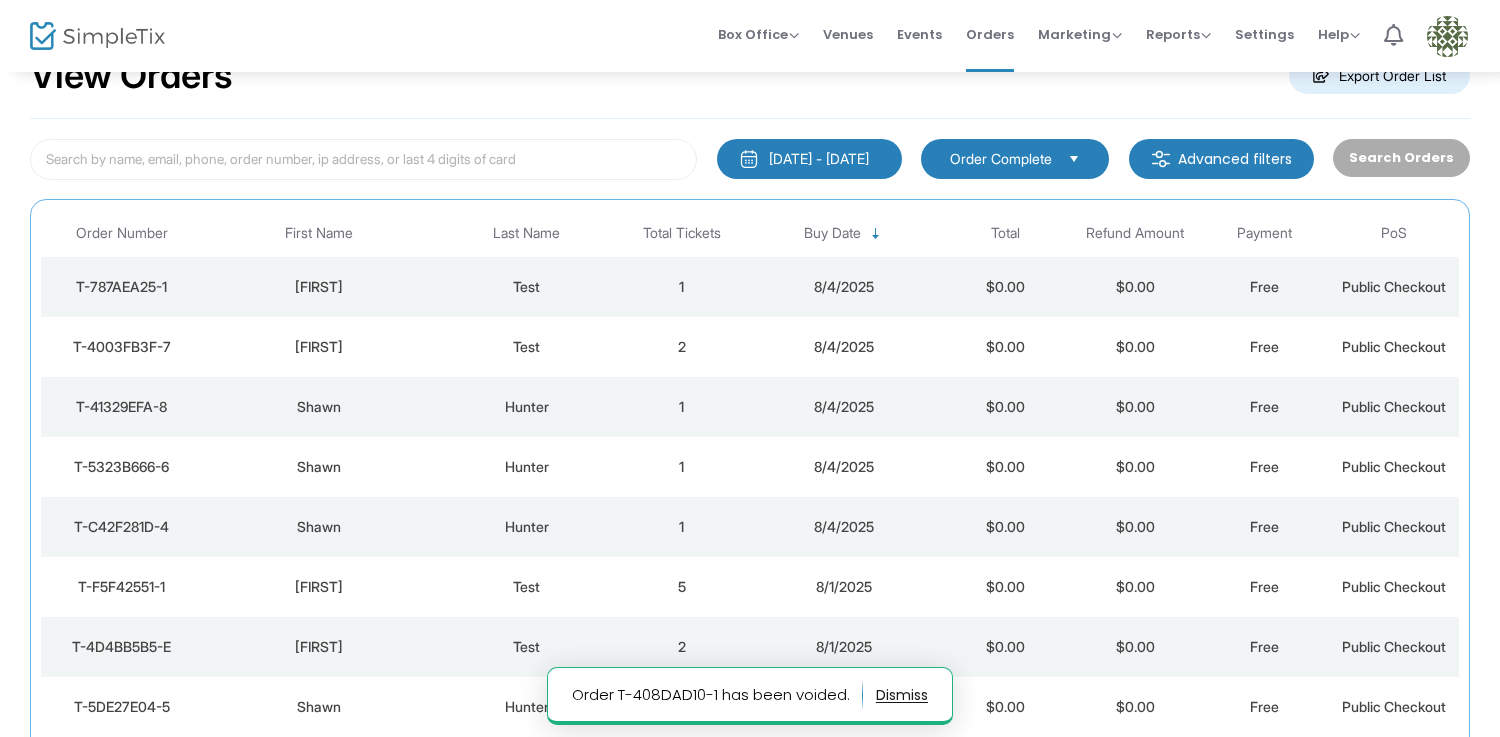 click on "1" 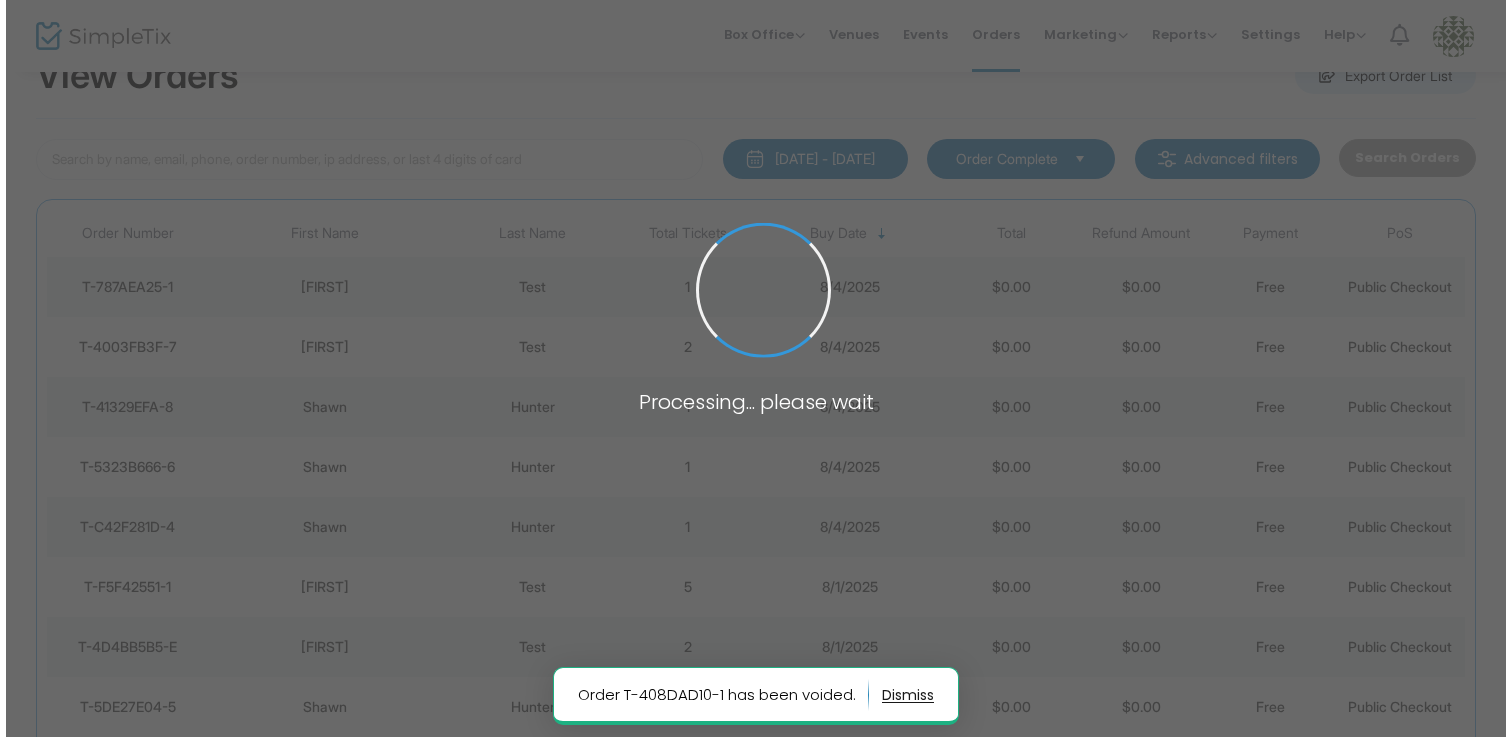 scroll, scrollTop: 0, scrollLeft: 0, axis: both 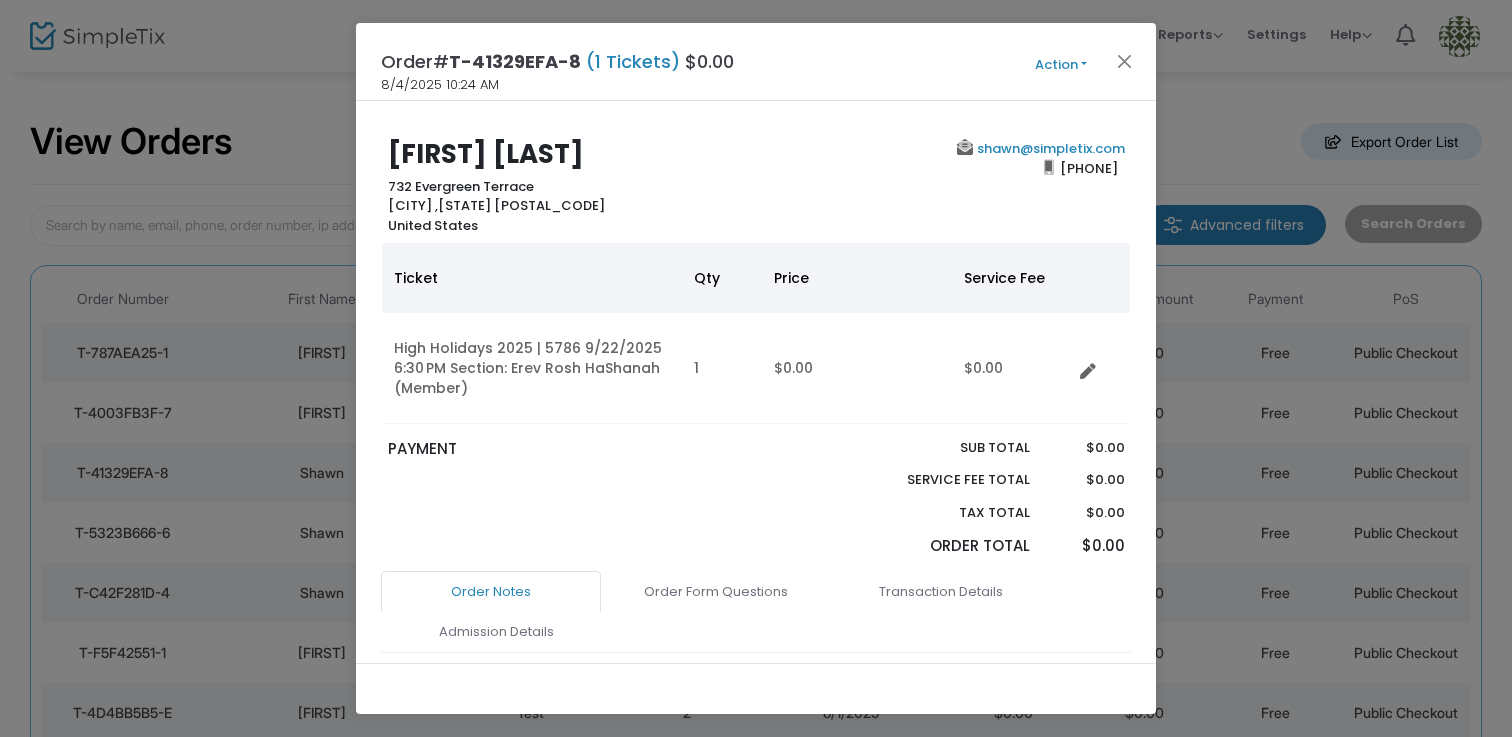 click on "Action" 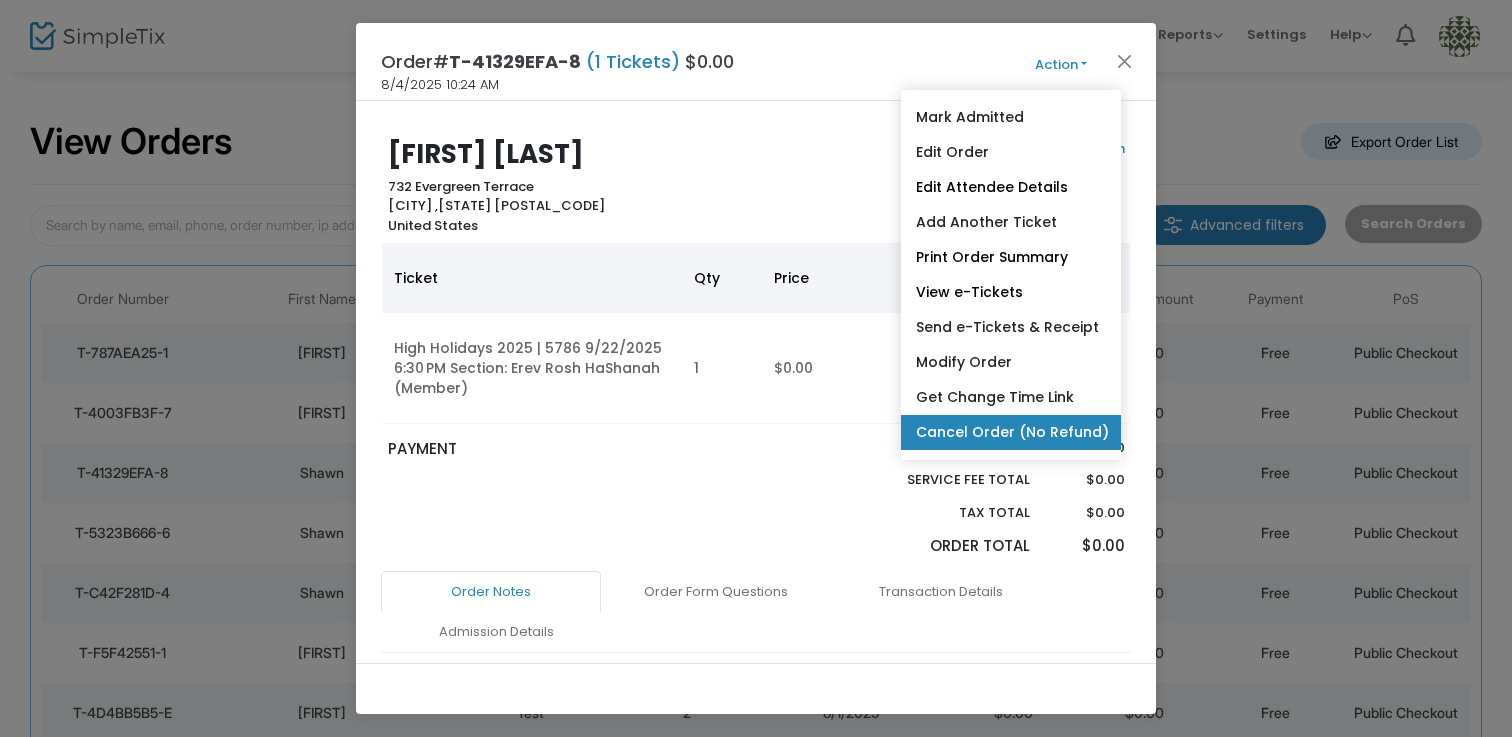 click on "Cancel Order (No Refund)" 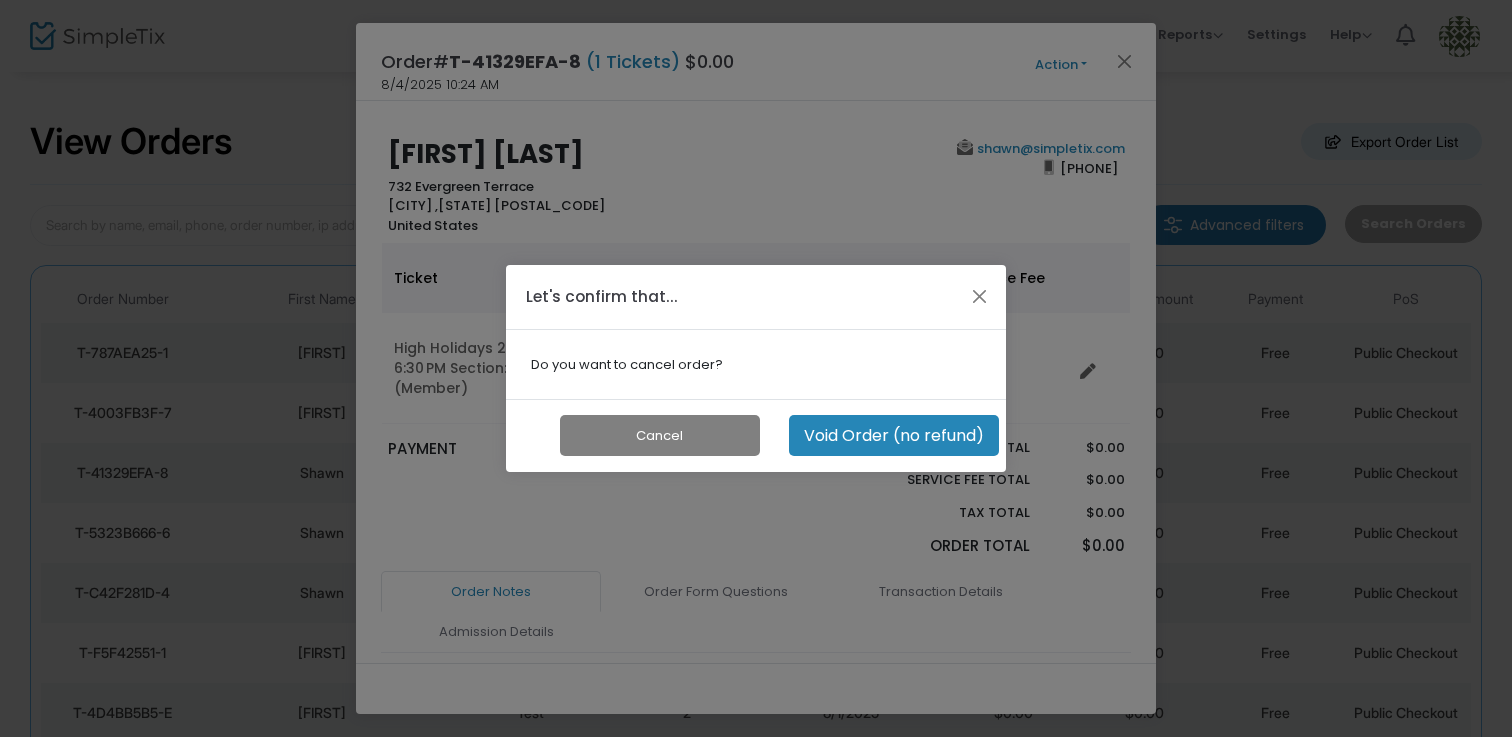 click on "Void Order (no refund)" 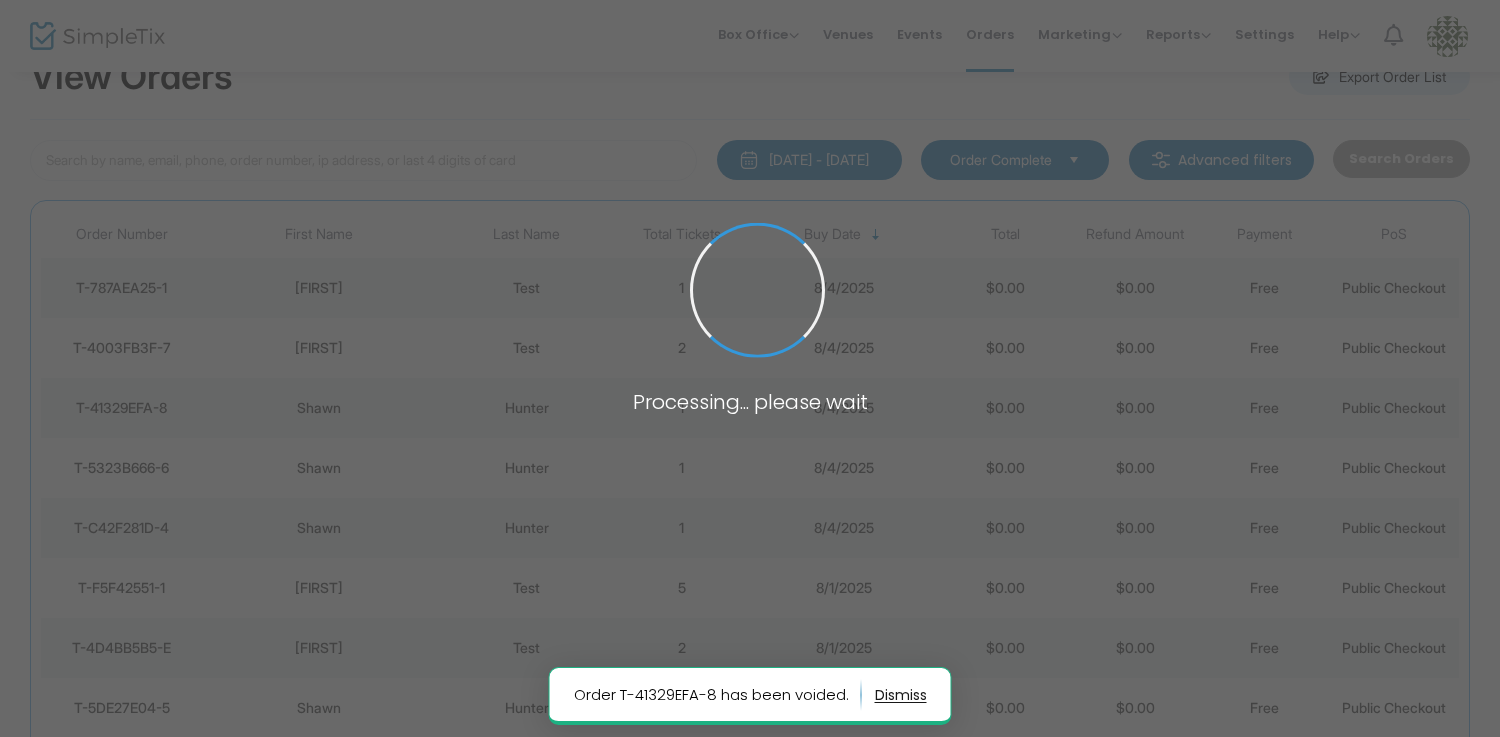 scroll, scrollTop: 66, scrollLeft: 0, axis: vertical 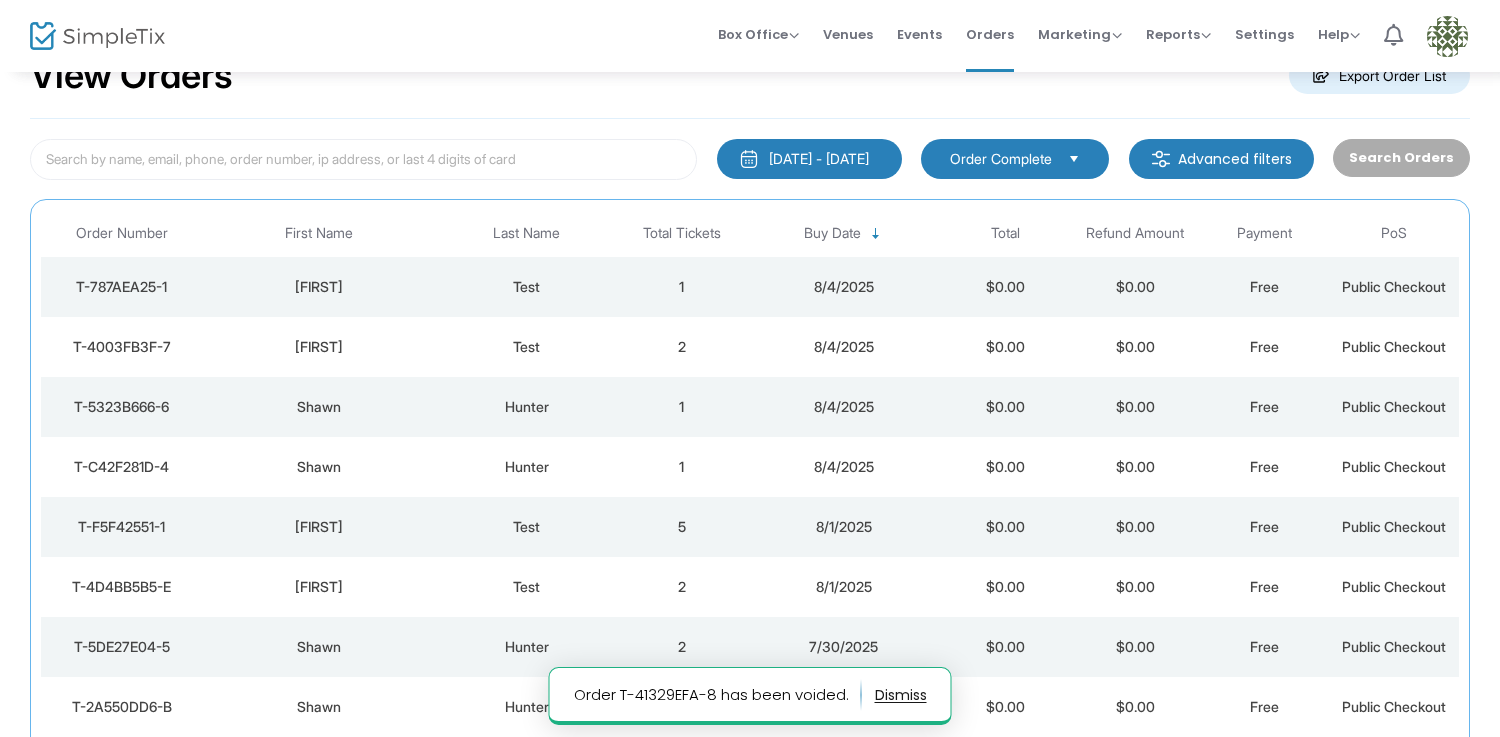 click on "8/4/2025" 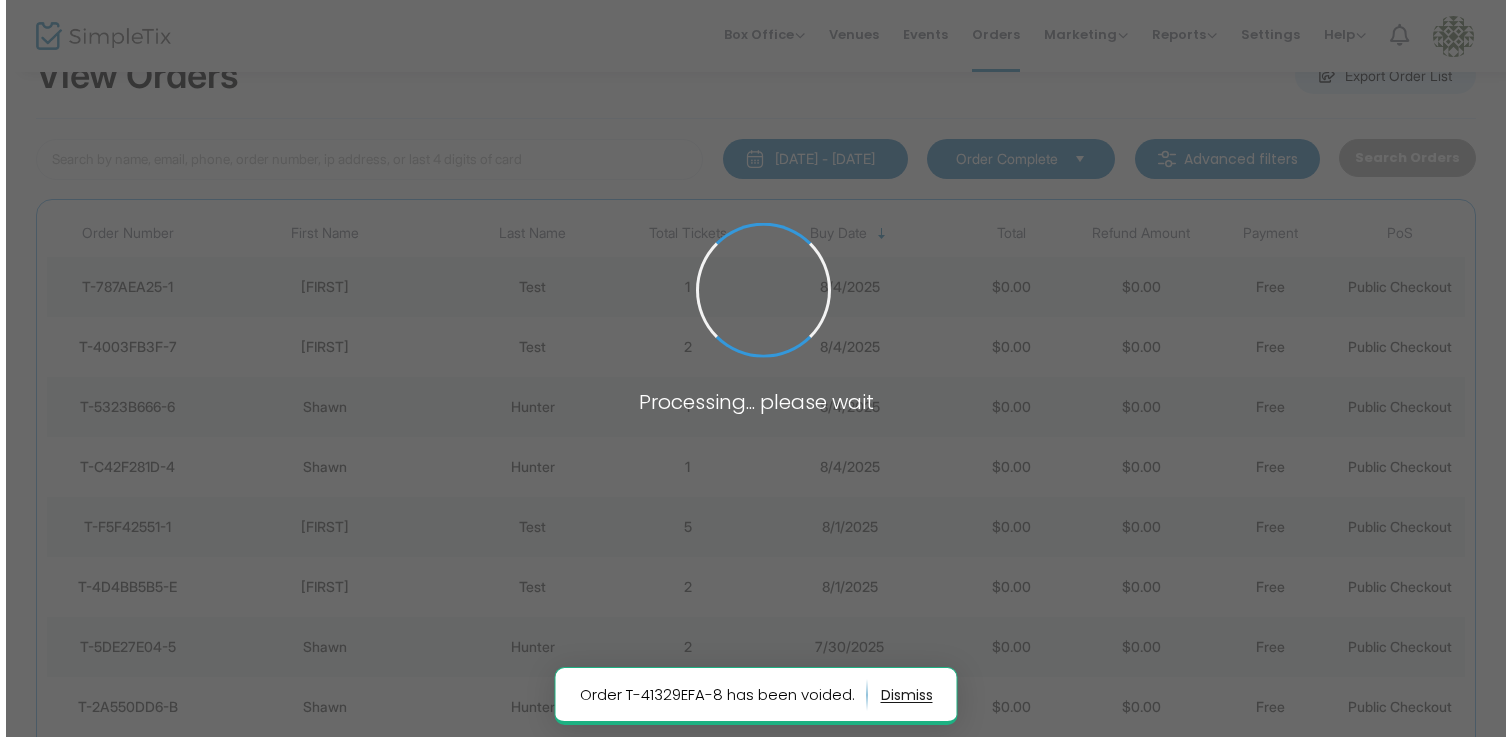 scroll, scrollTop: 0, scrollLeft: 0, axis: both 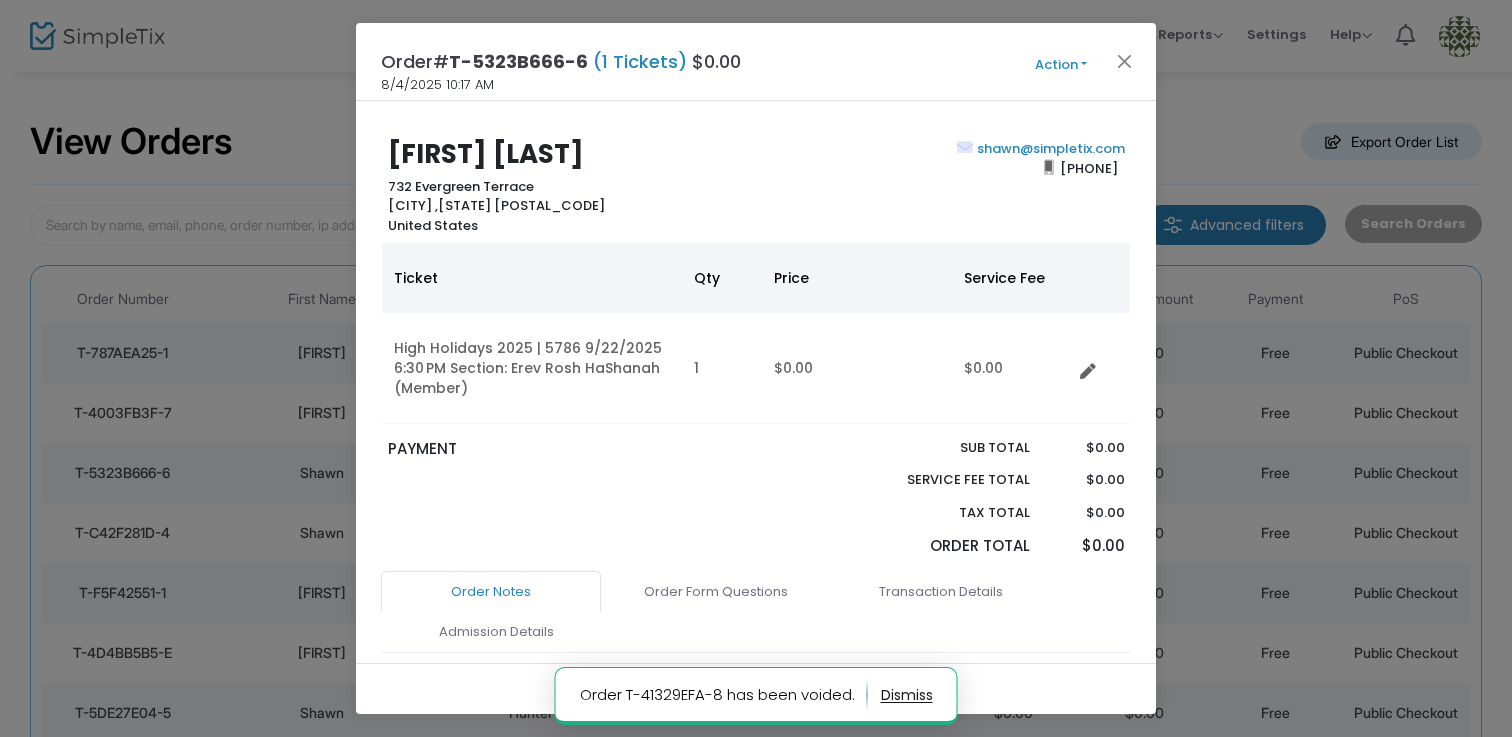 click on "Action" 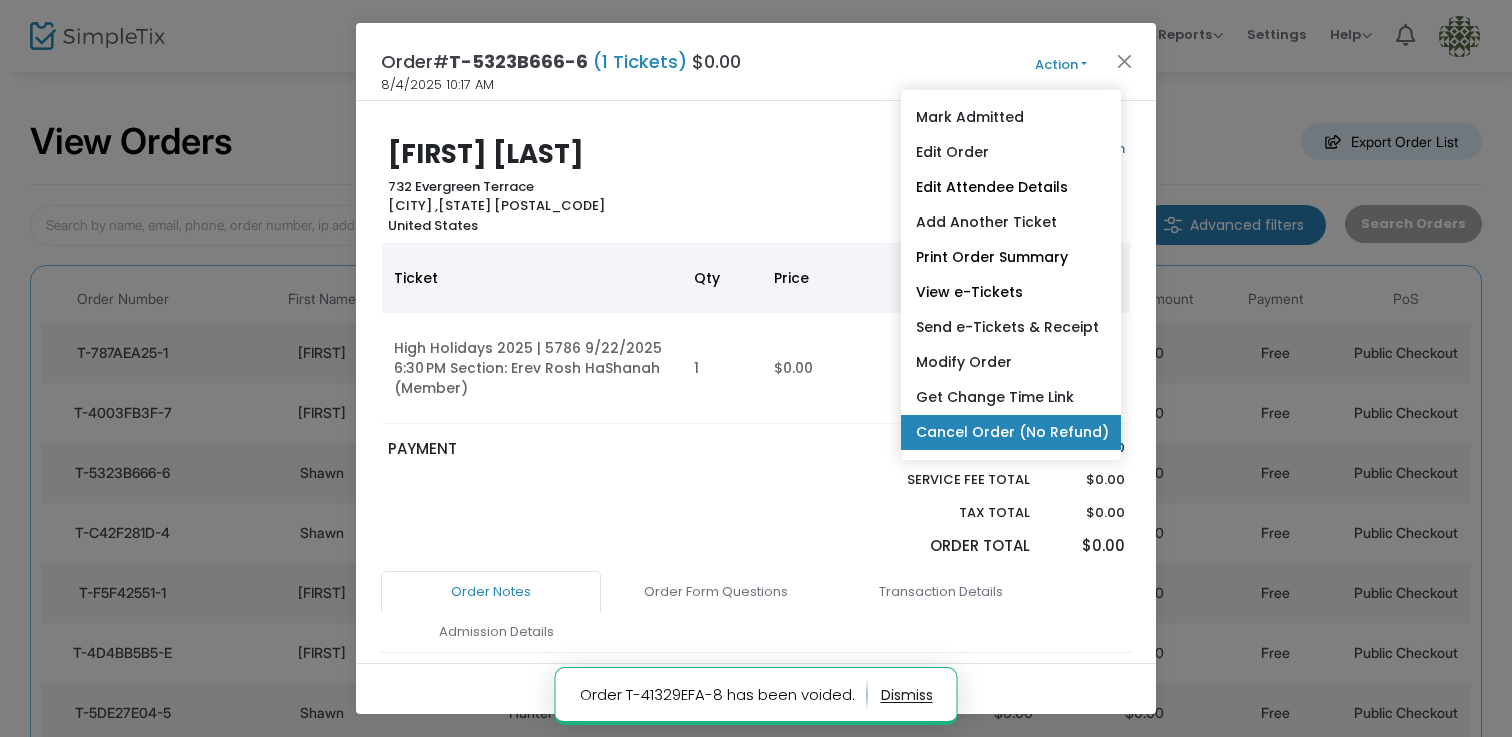 click on "Cancel Order (No Refund)" 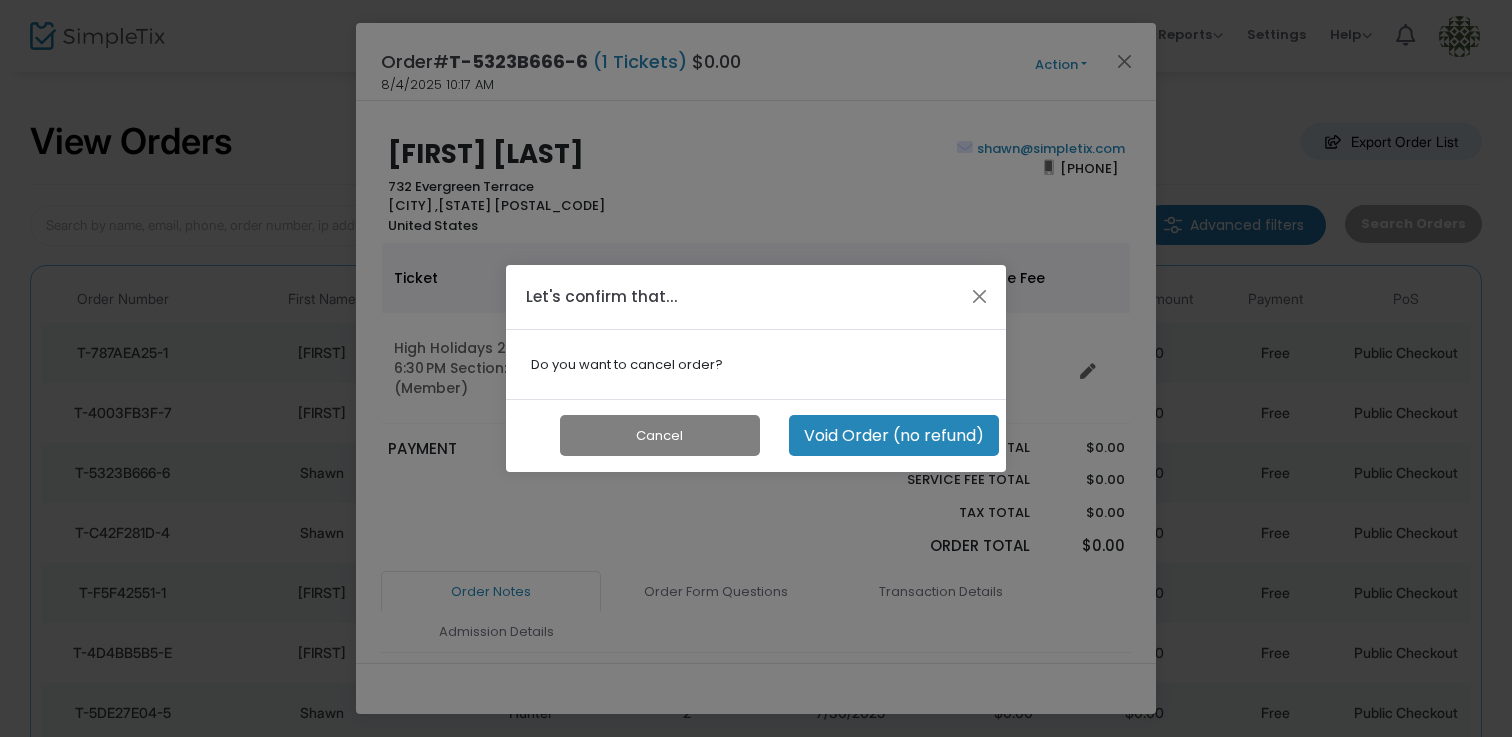 click on "Void Order (no refund)" 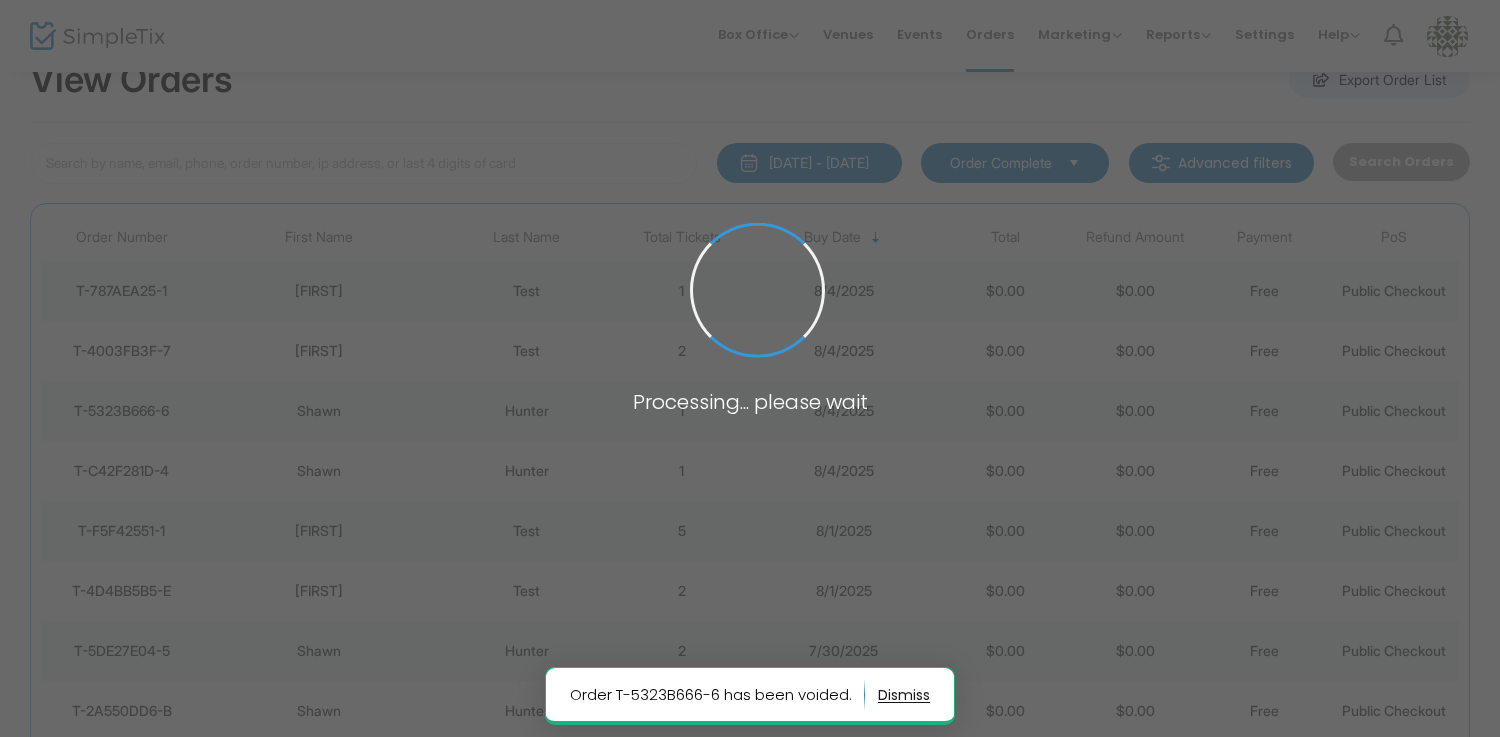 scroll, scrollTop: 66, scrollLeft: 0, axis: vertical 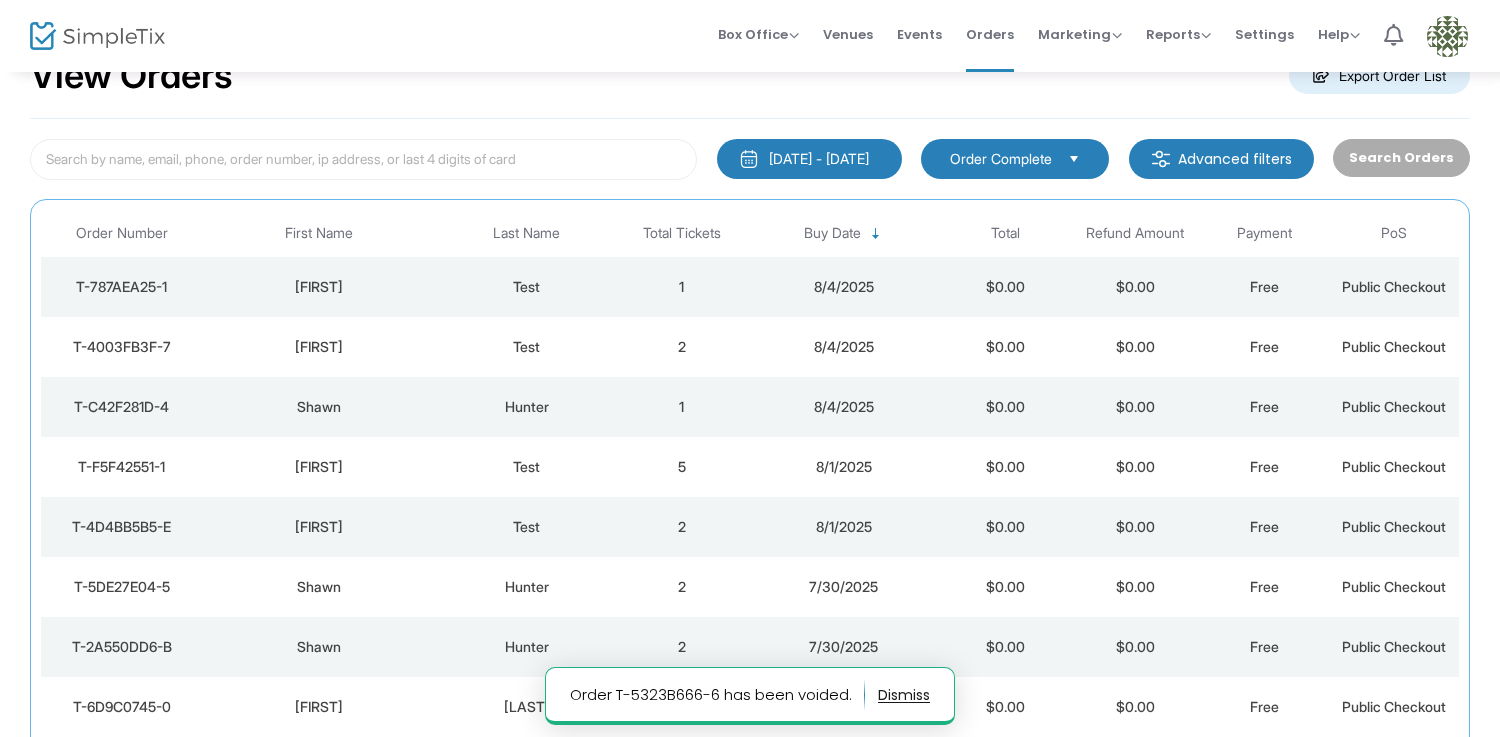 click on "8/4/2025" 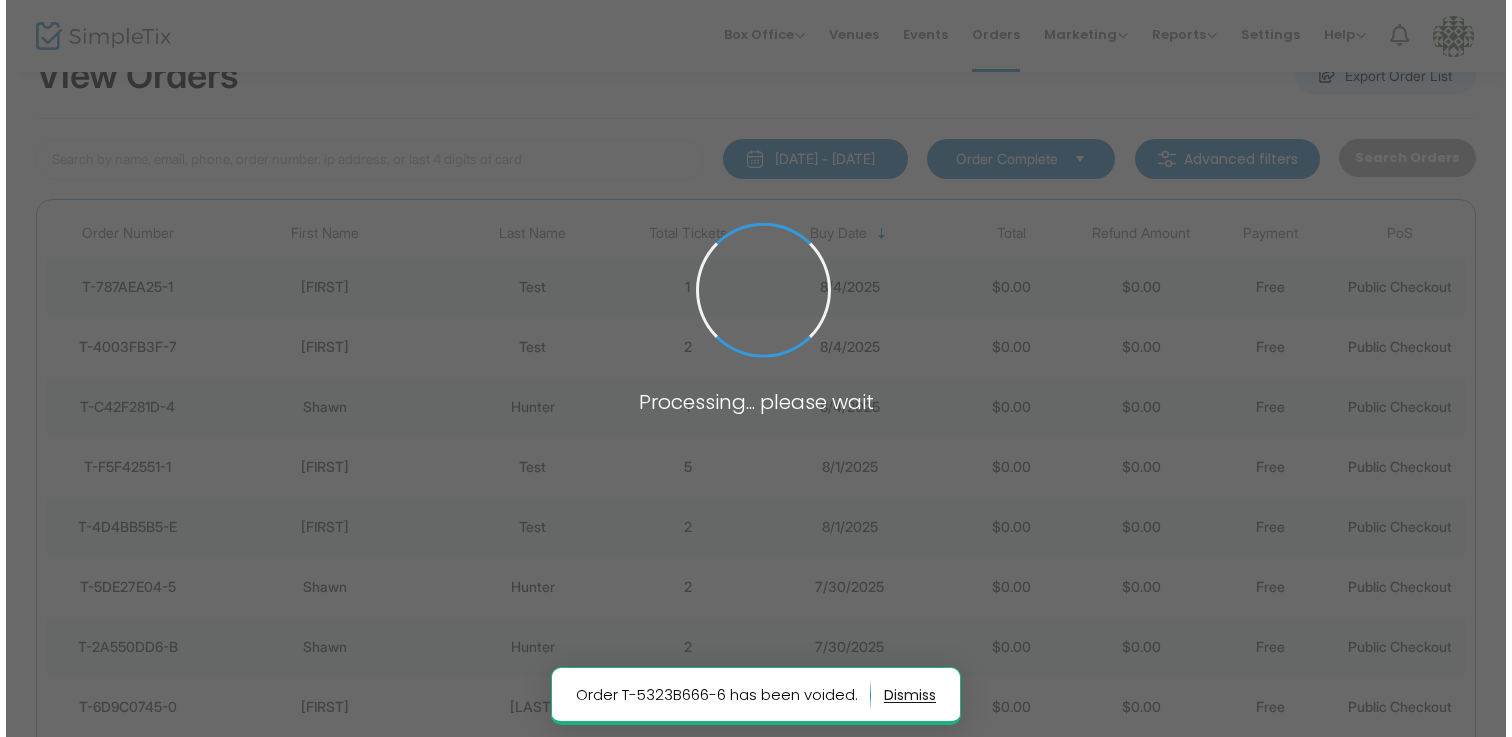 scroll, scrollTop: 0, scrollLeft: 0, axis: both 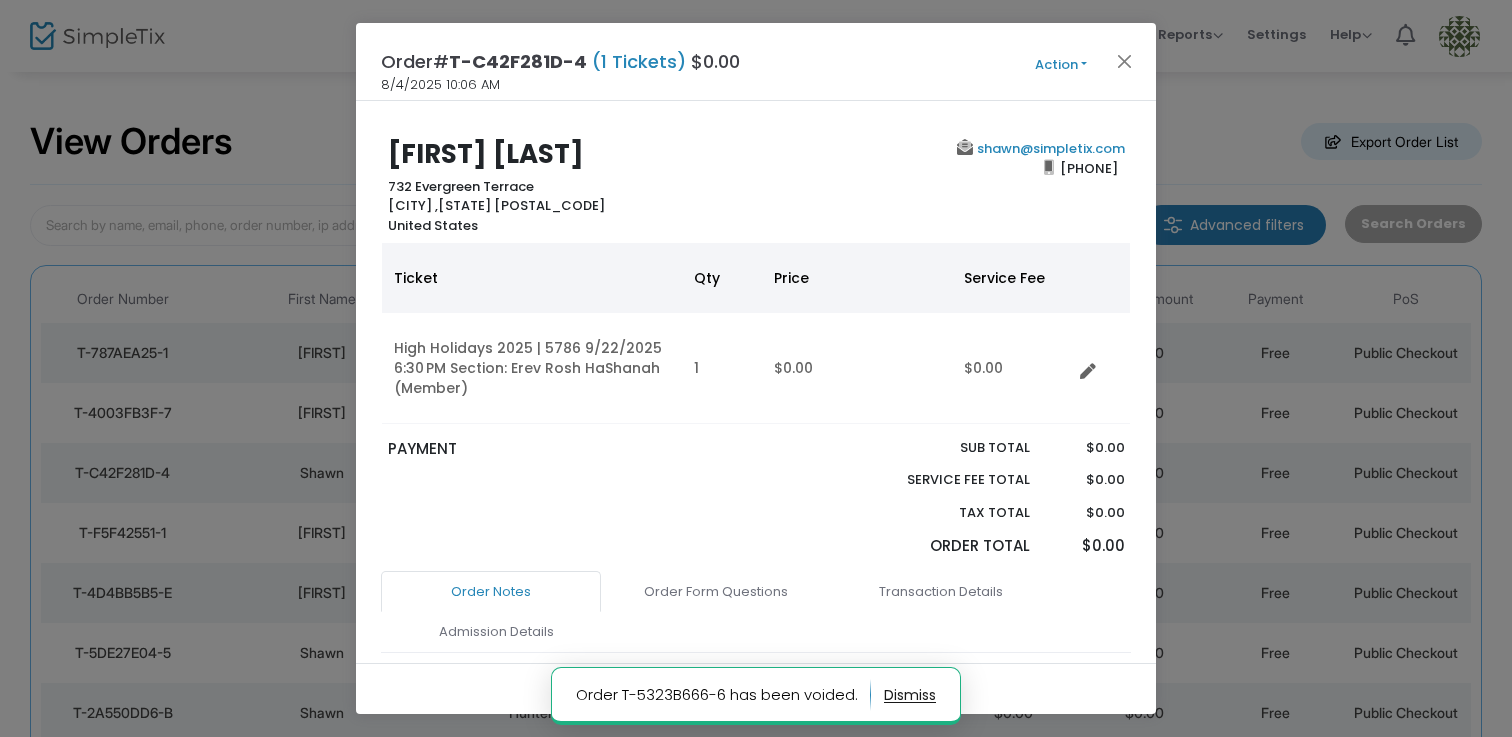 click on "Action  Mark Admitted Edit Order Edit Attendee Details Add Another Ticket Print Order Summary View e-Tickets  Send e-Tickets & Receipt  Modify Order Get Change Time Link Cancel Order (No Refund)" 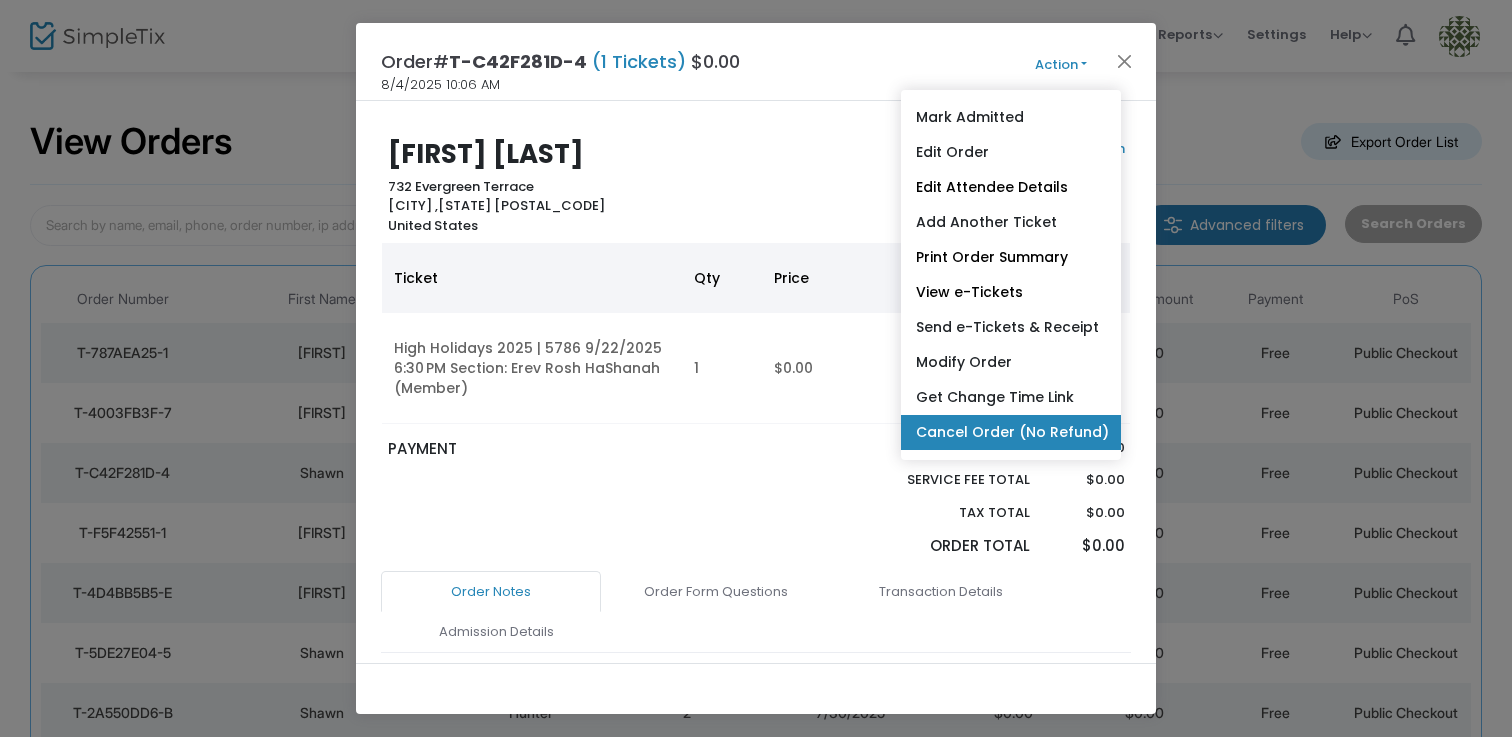 click on "Cancel Order (No Refund)" 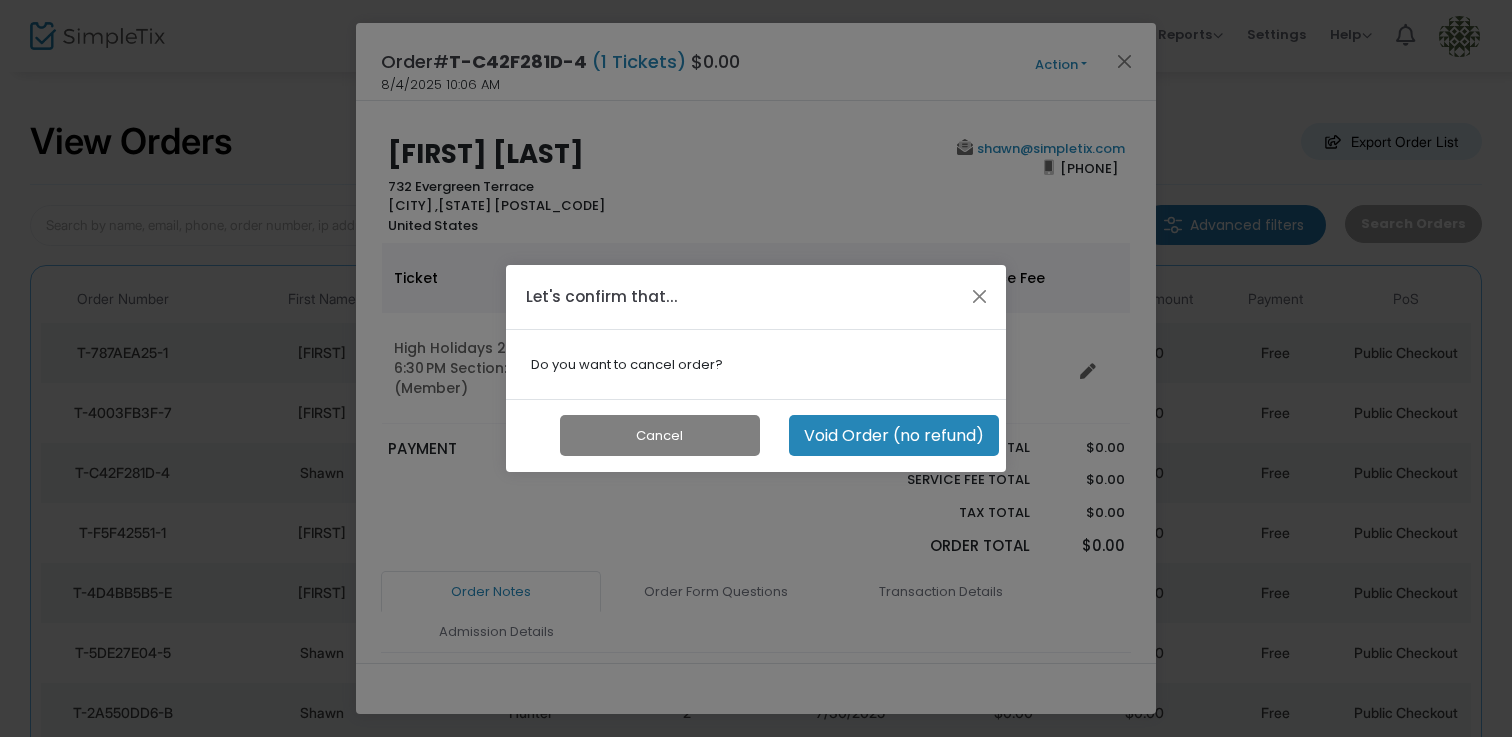 click on "Void Order (no refund)" 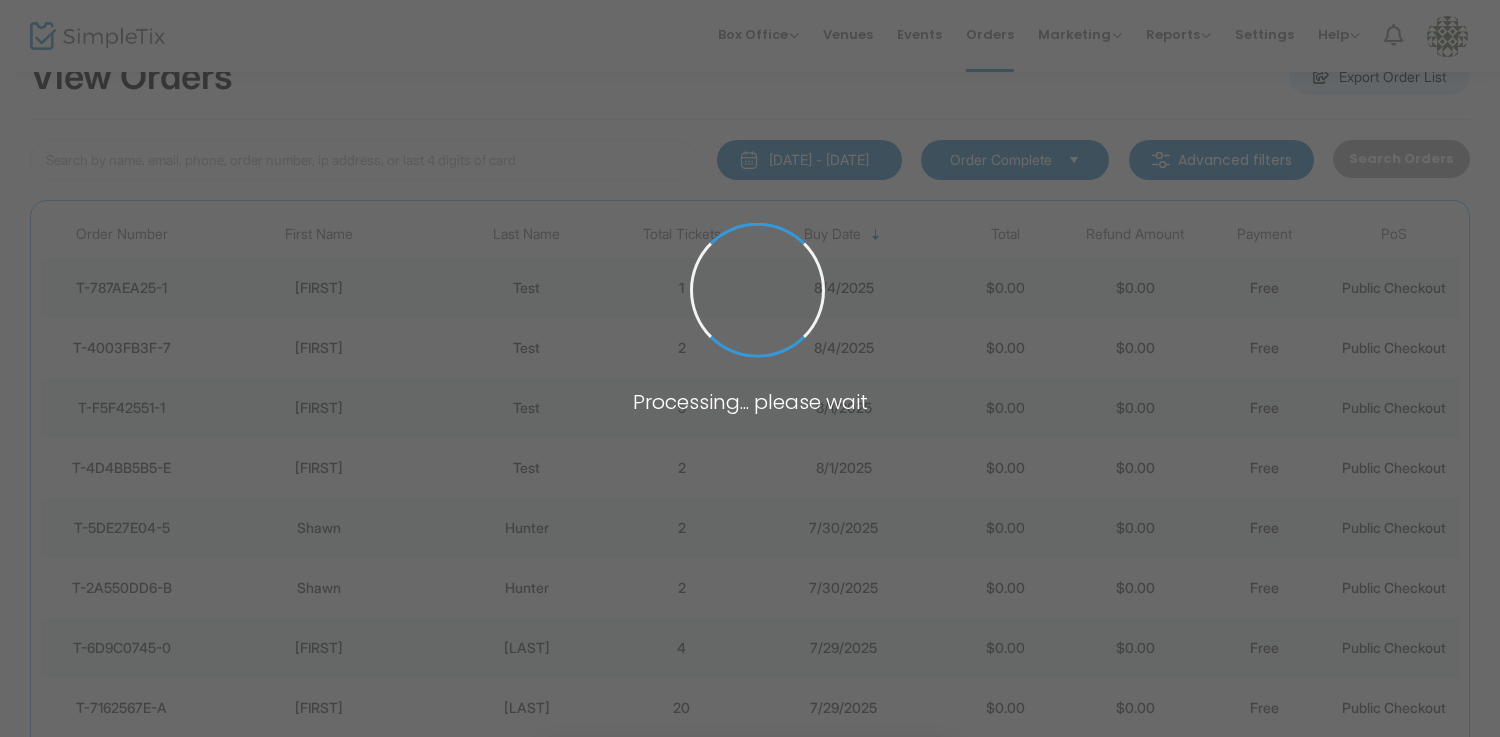 scroll, scrollTop: 66, scrollLeft: 0, axis: vertical 